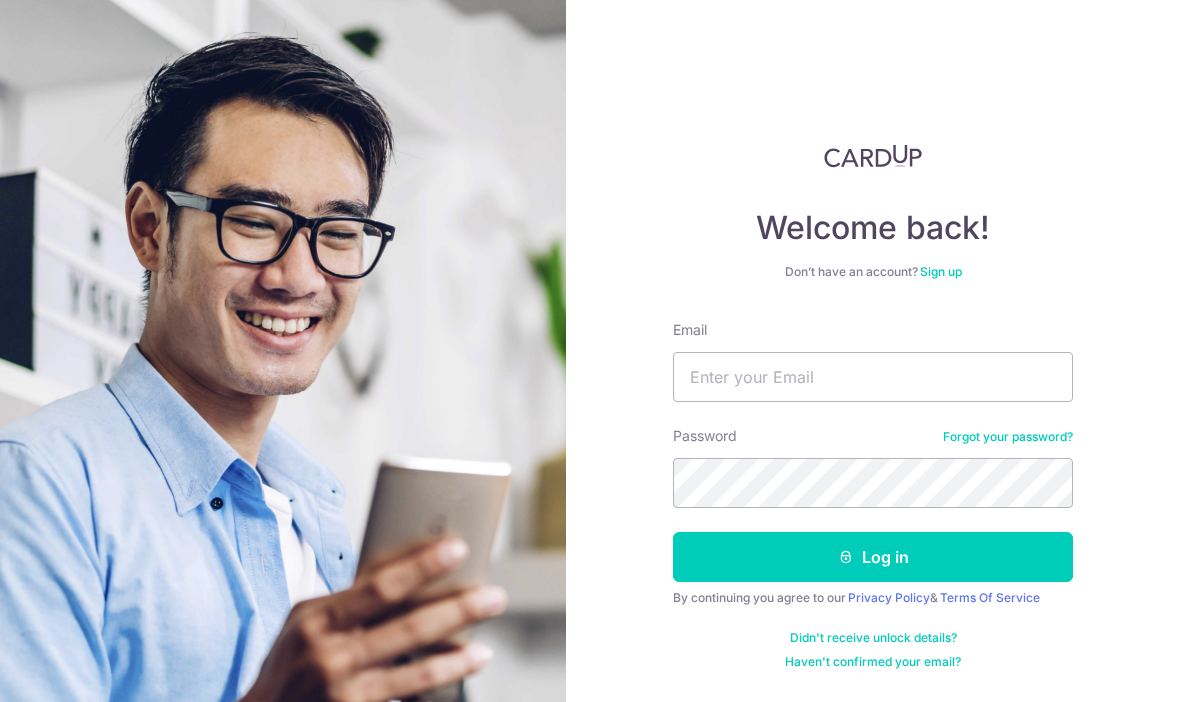 scroll, scrollTop: 0, scrollLeft: 0, axis: both 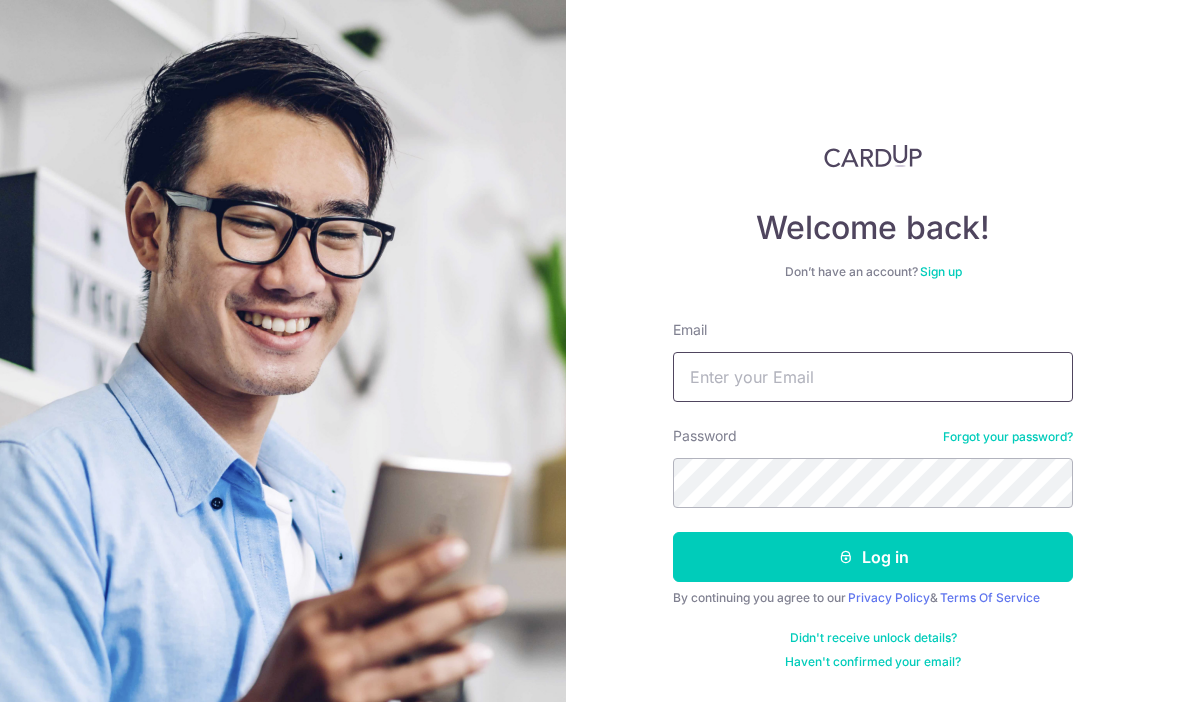 click on "Email" at bounding box center (873, 377) 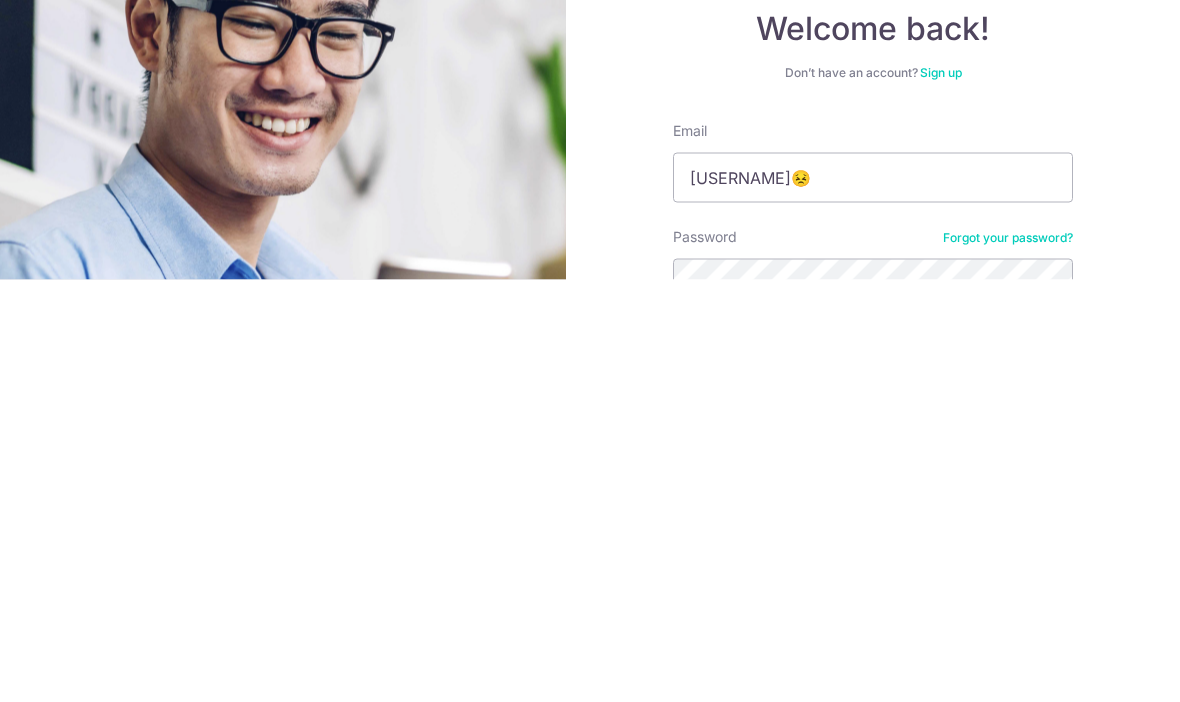 scroll, scrollTop: 69, scrollLeft: 0, axis: vertical 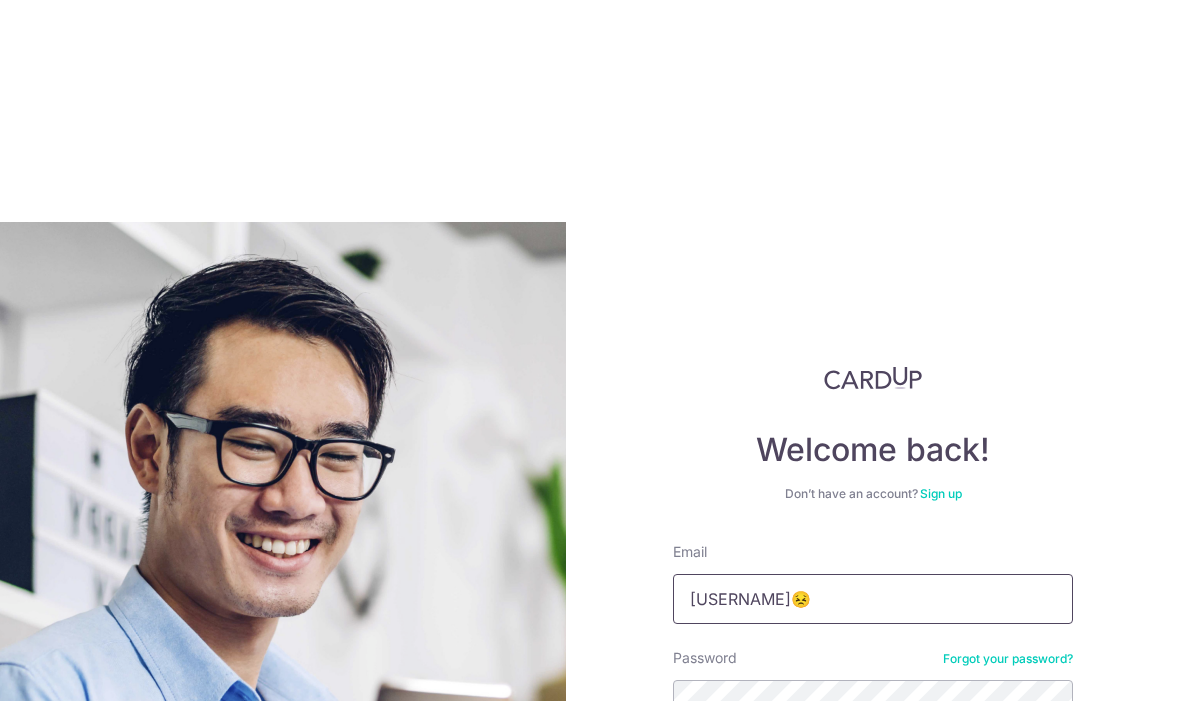 click on "kdennis😣" at bounding box center [873, 600] 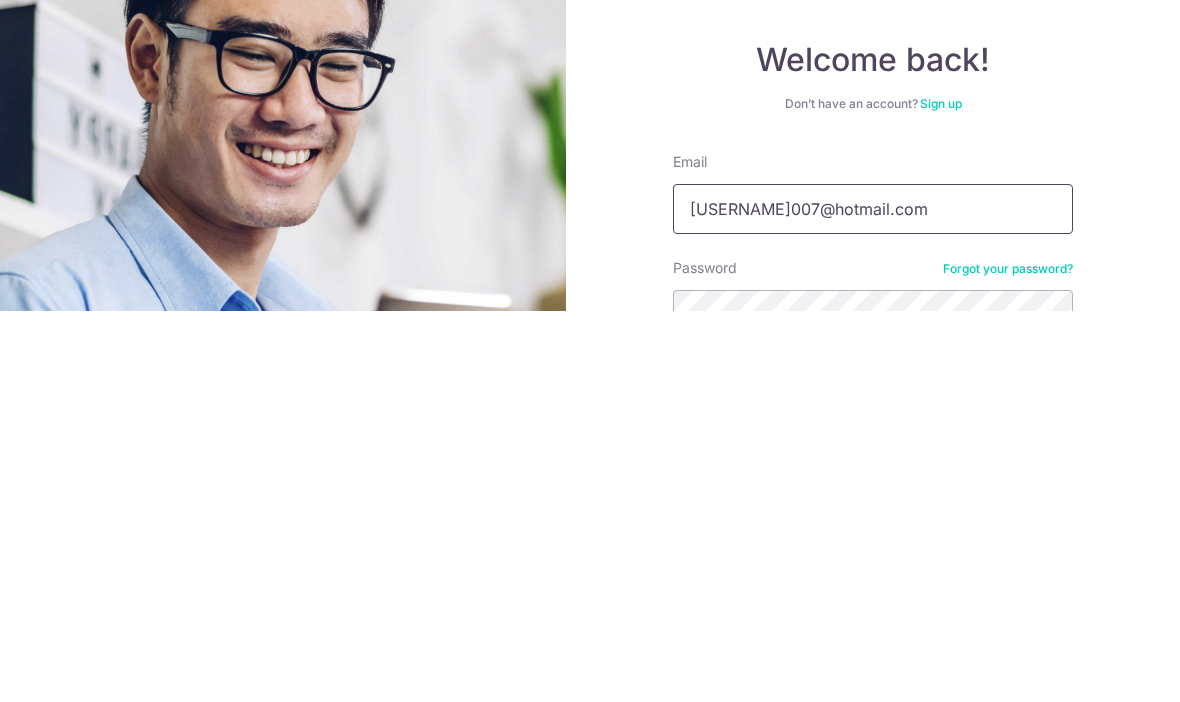 type on "[EMAIL]" 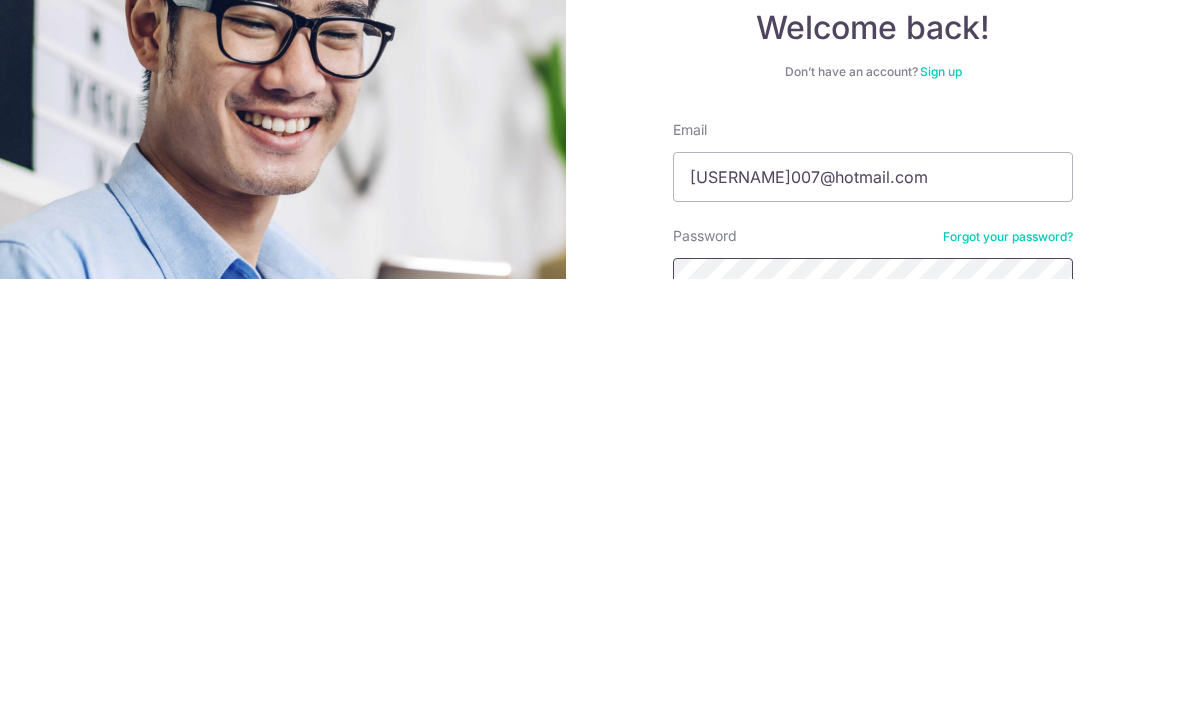 scroll, scrollTop: 69, scrollLeft: 0, axis: vertical 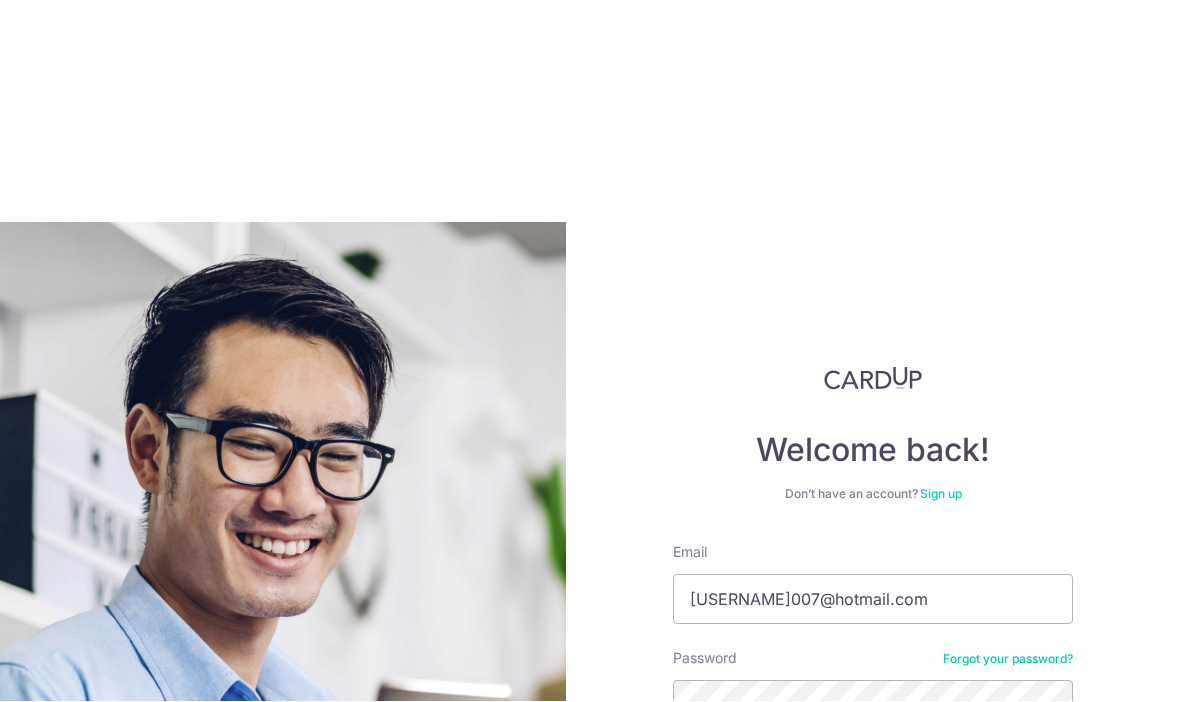 click on "Log in" at bounding box center [873, 780] 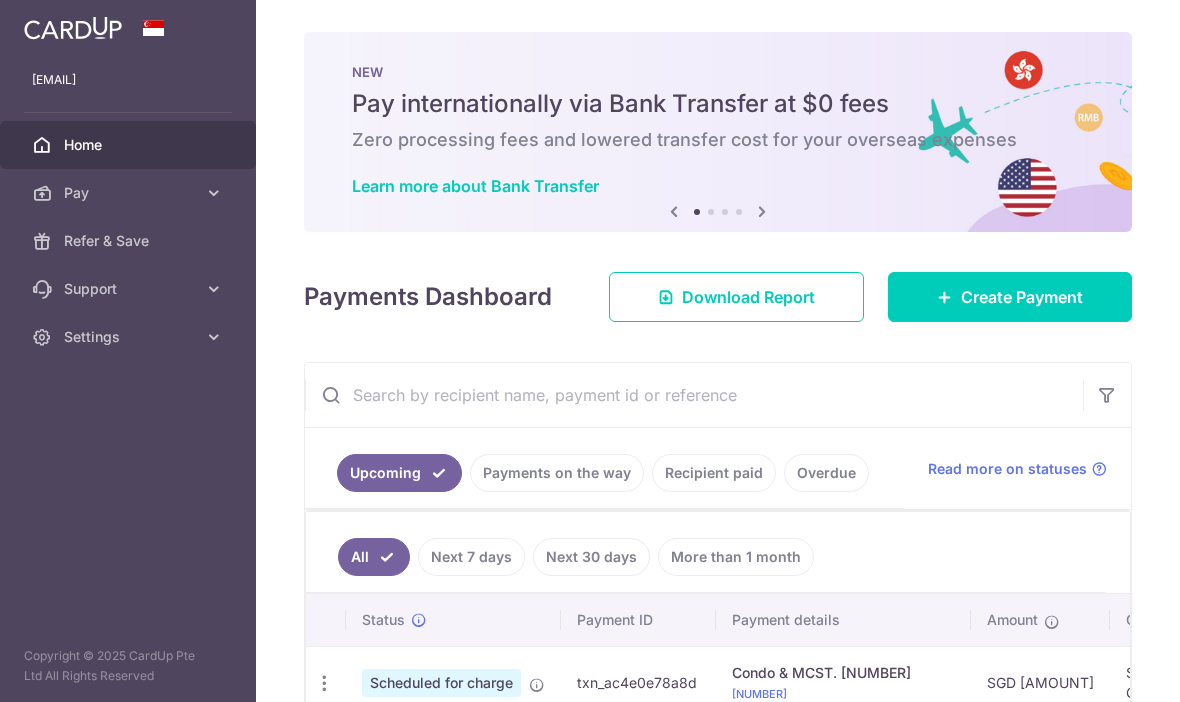 scroll, scrollTop: 0, scrollLeft: 0, axis: both 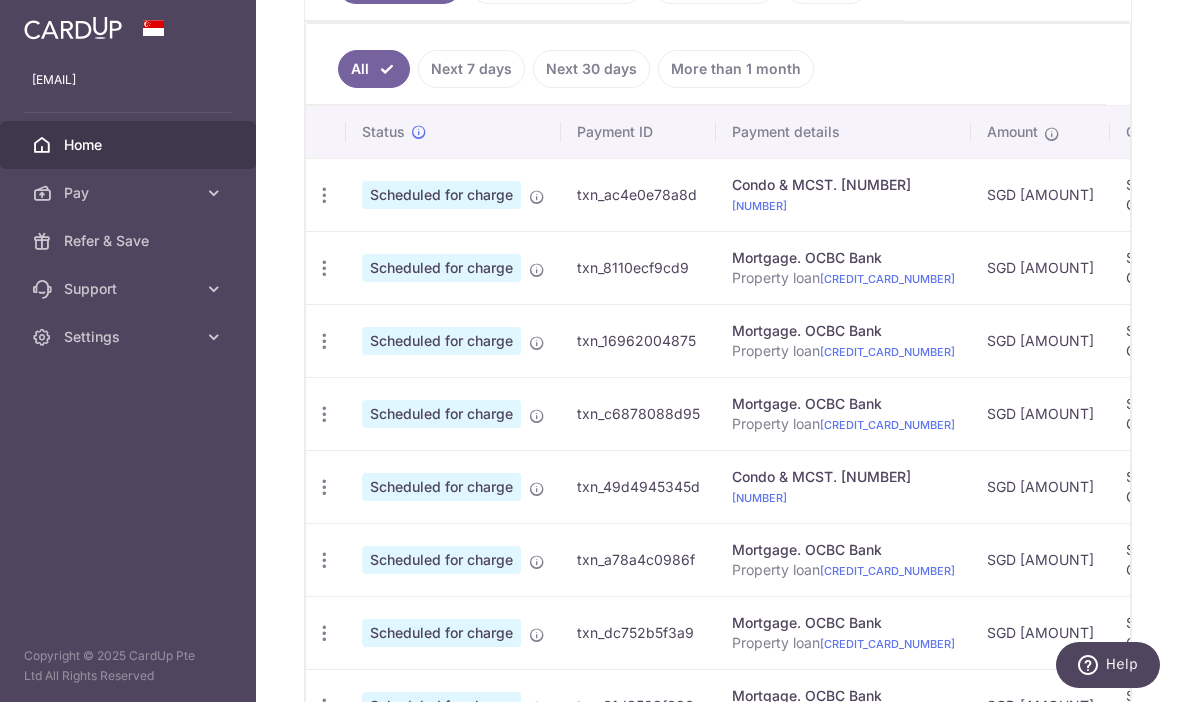 click at bounding box center (324, 195) 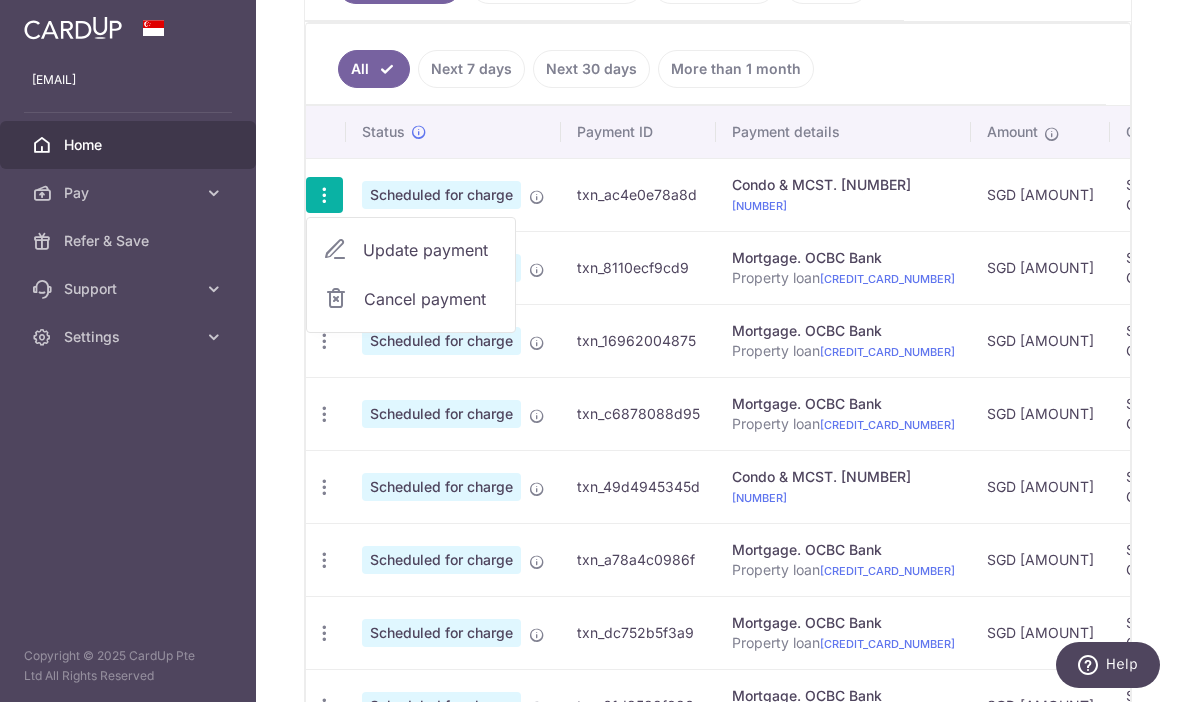 click on "Update payment" at bounding box center (431, 250) 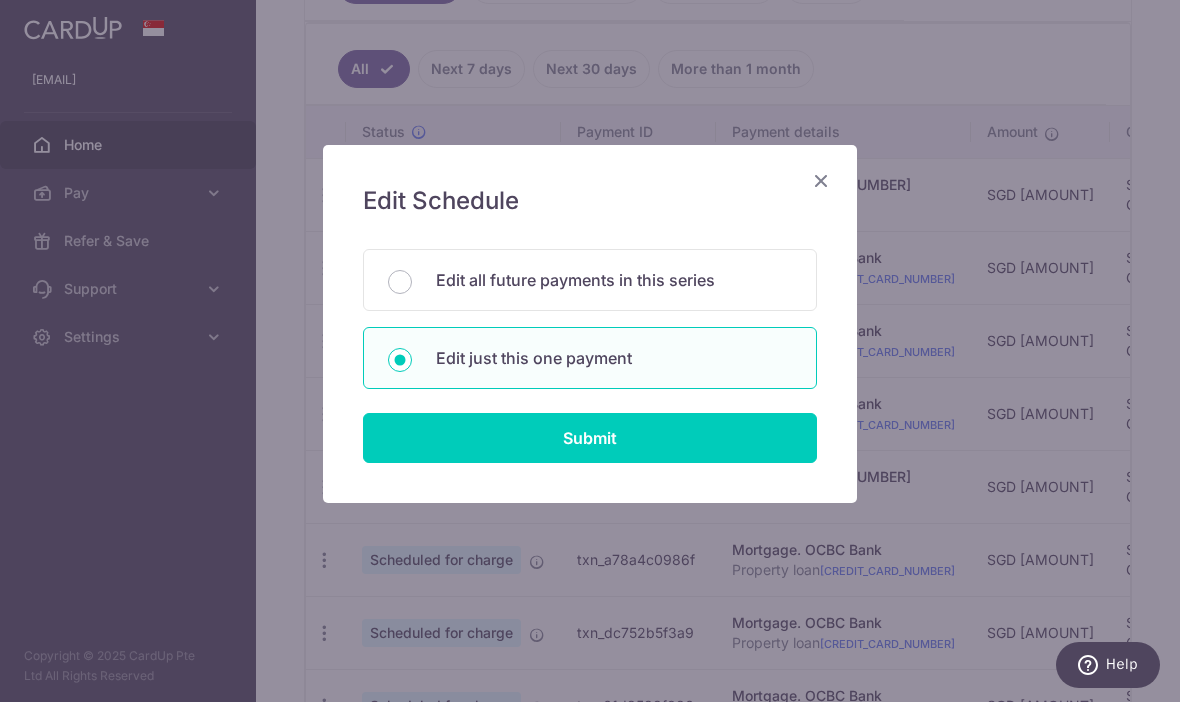 click on "Edit all future payments in this series" at bounding box center [614, 280] 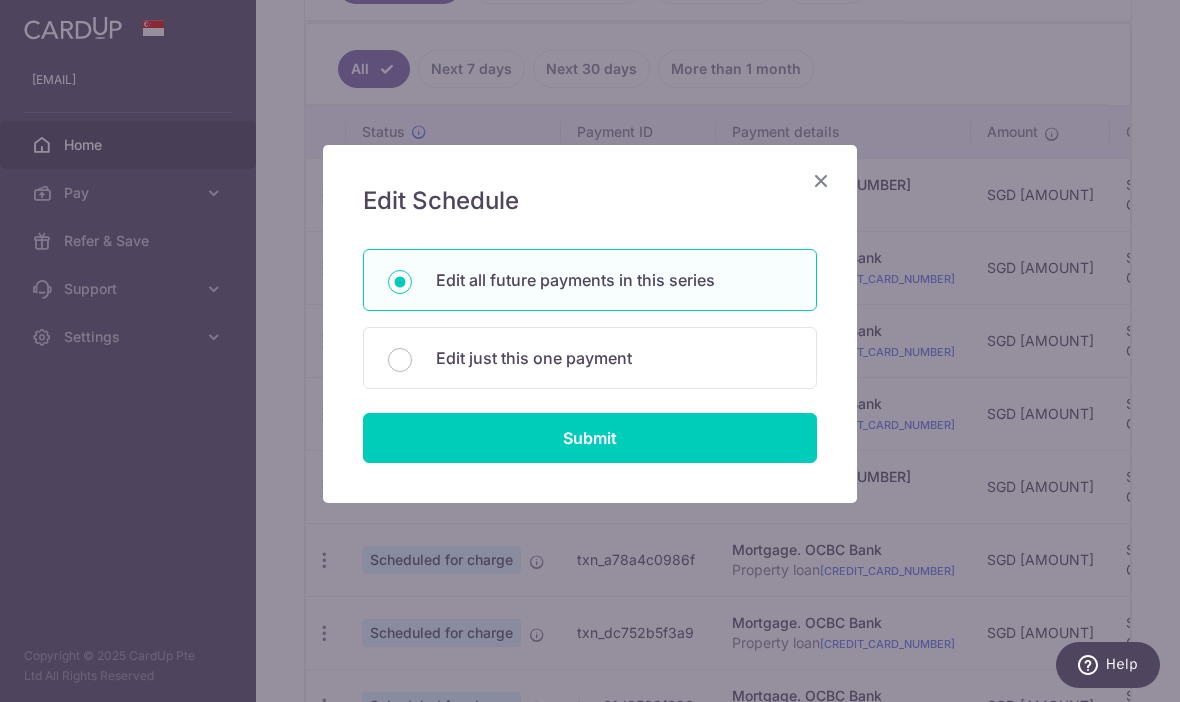 click on "Submit" at bounding box center [590, 438] 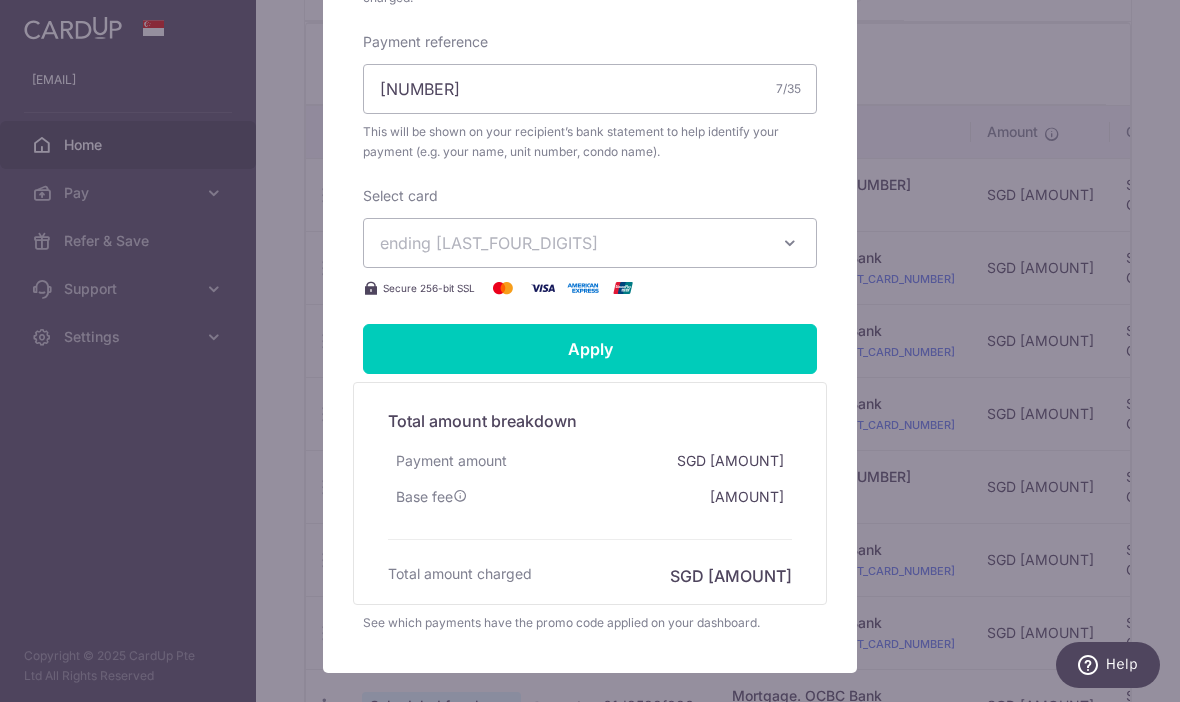scroll, scrollTop: 703, scrollLeft: 0, axis: vertical 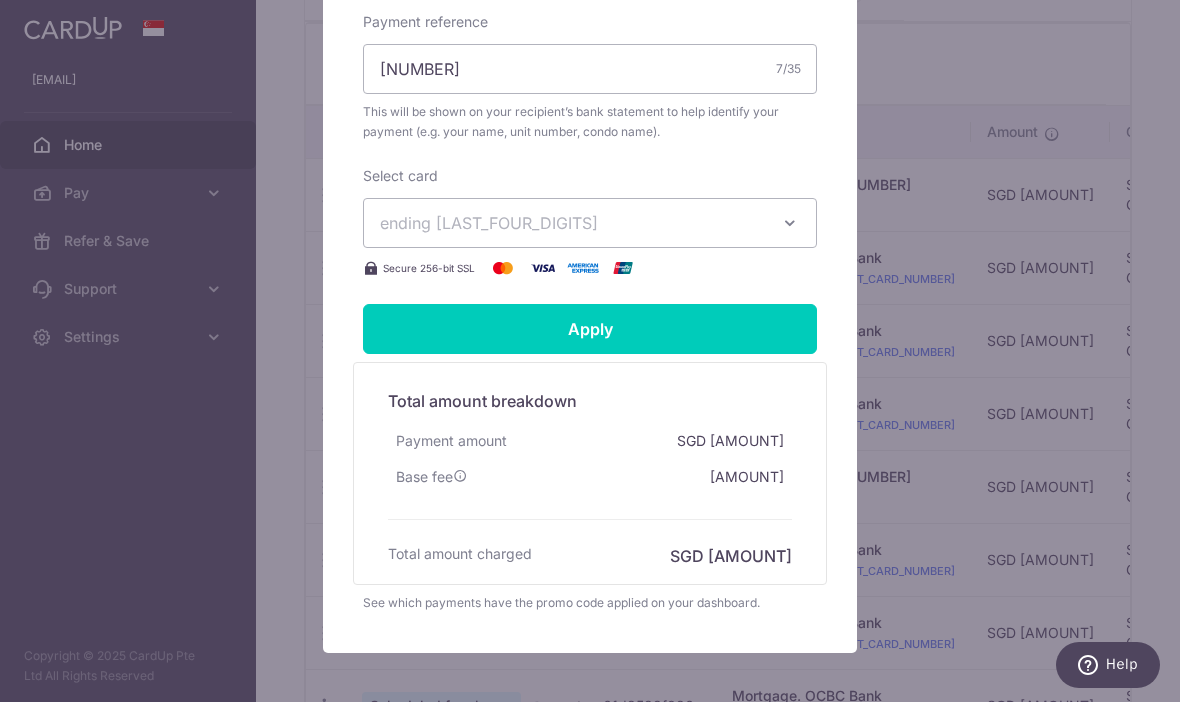 click at bounding box center (790, 223) 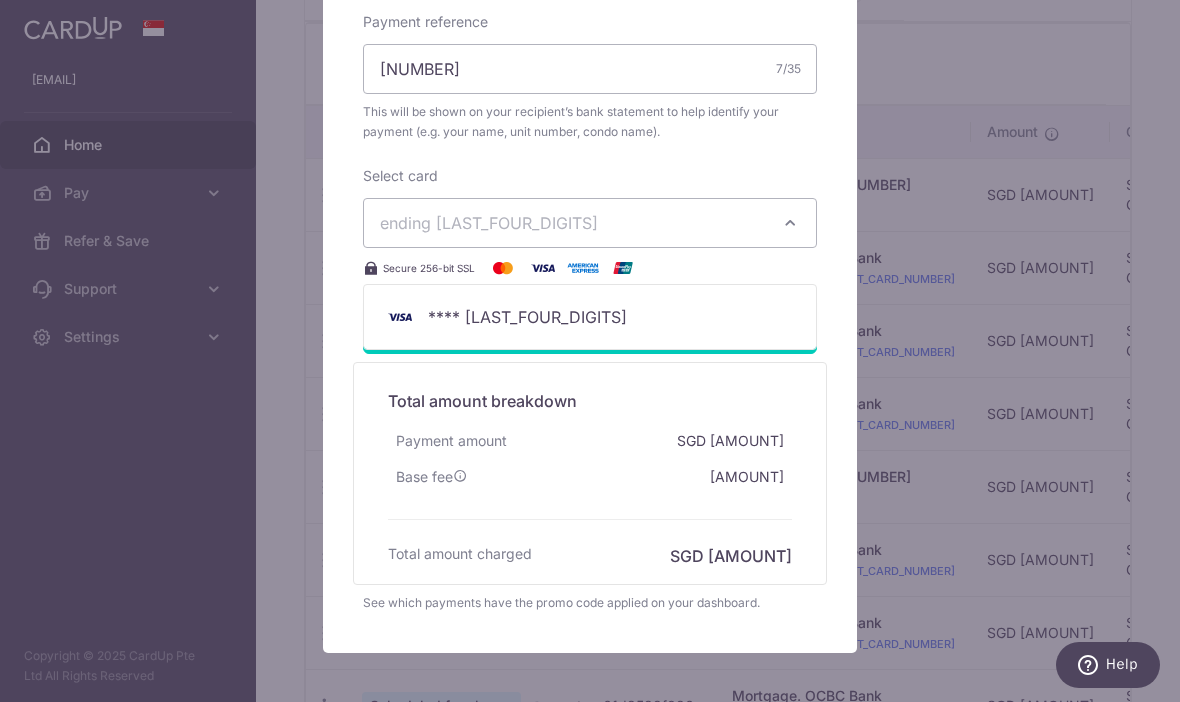 click at bounding box center (590, 47) 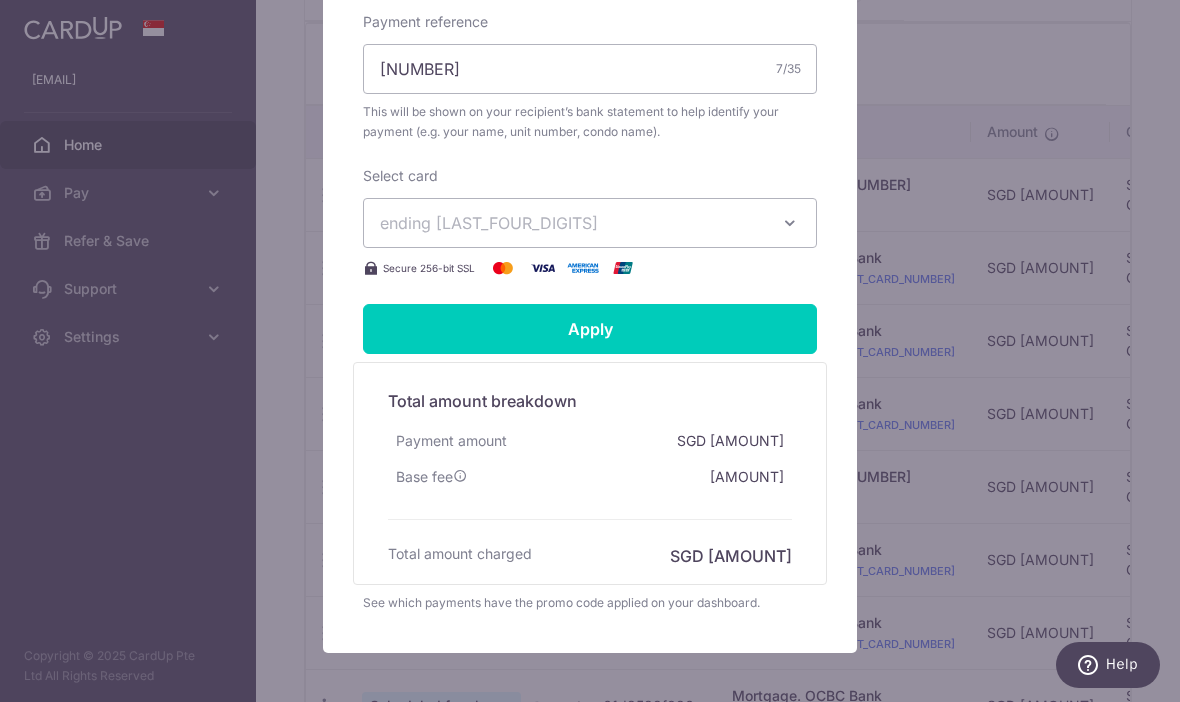 click on "ending [LAST_FOUR_DIGITS]" at bounding box center (572, 223) 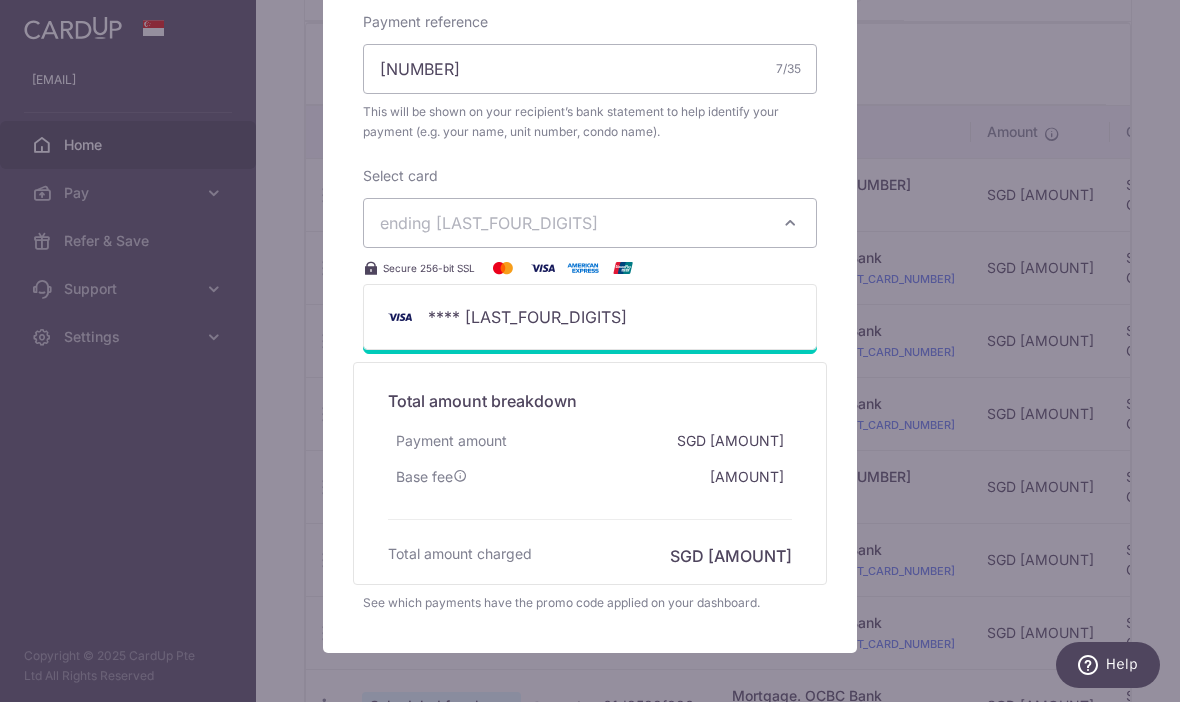 click at bounding box center [590, 47] 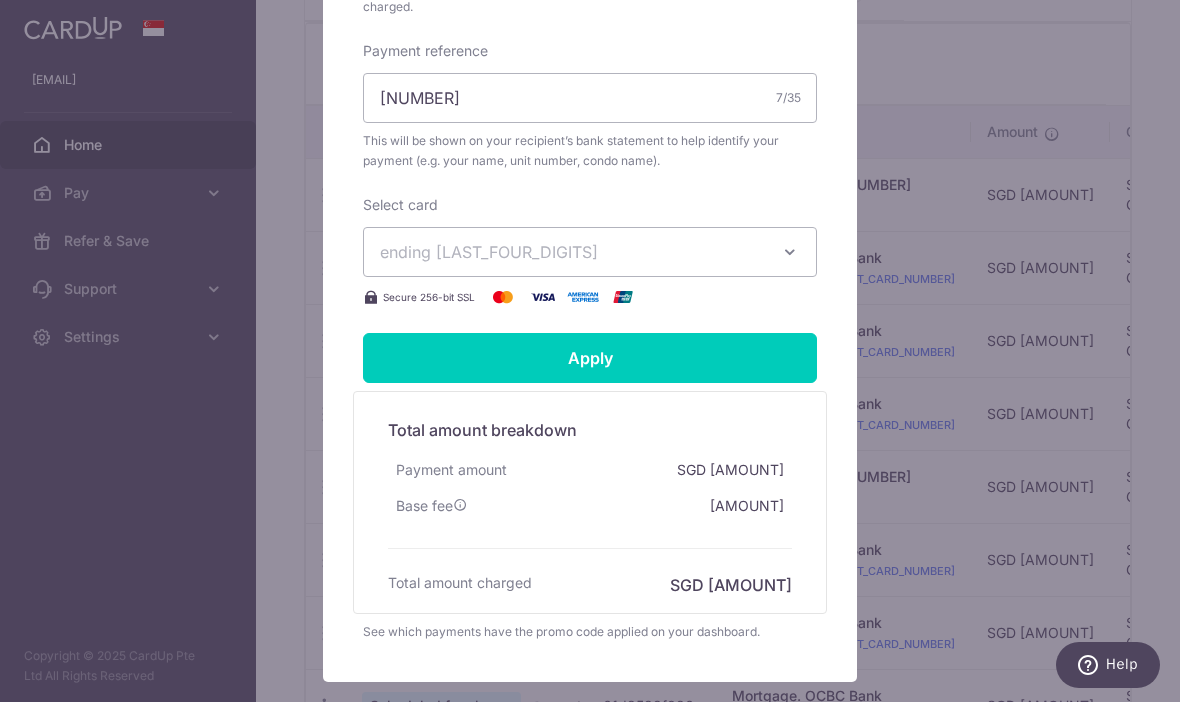 scroll, scrollTop: 673, scrollLeft: 0, axis: vertical 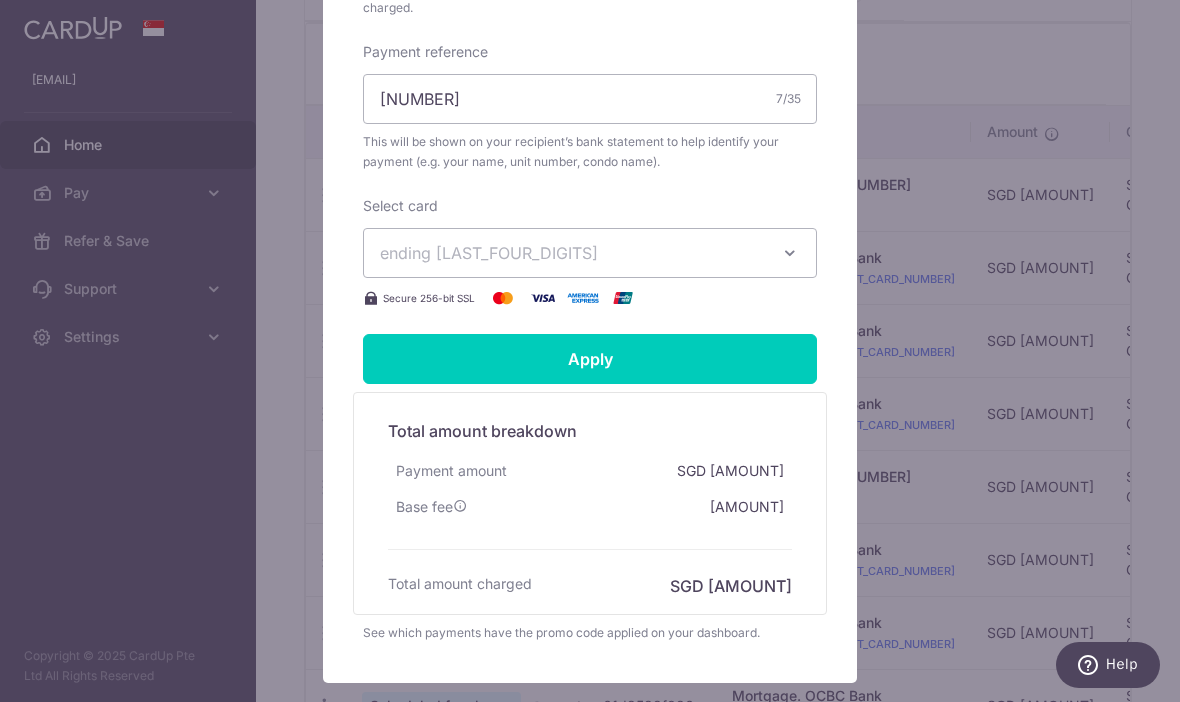 click on "ending [LAST_FOUR_DIGITS]" at bounding box center (572, 253) 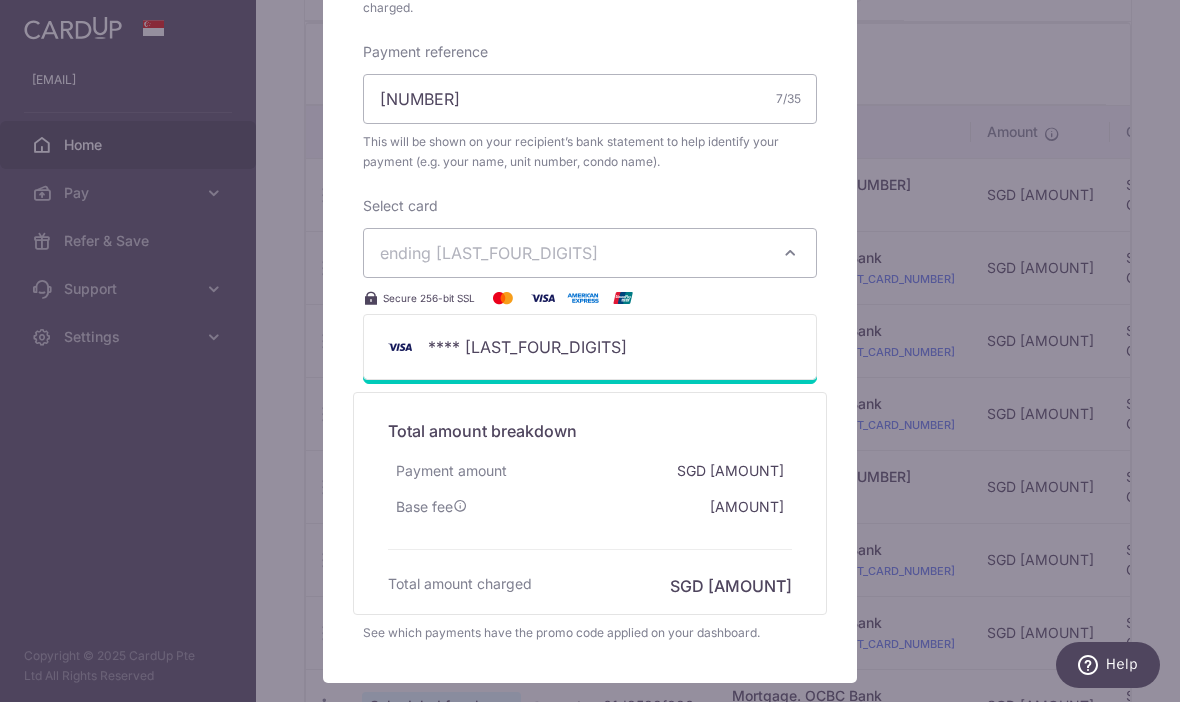 click at bounding box center [590, 77] 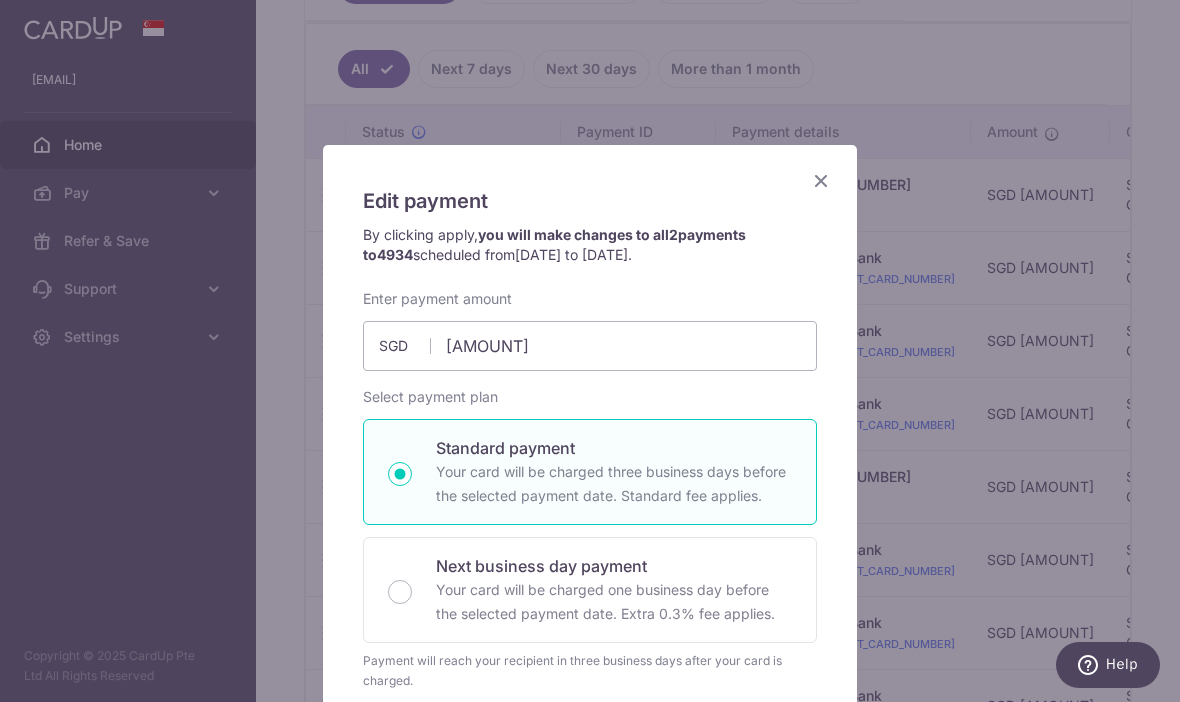 scroll, scrollTop: 0, scrollLeft: 0, axis: both 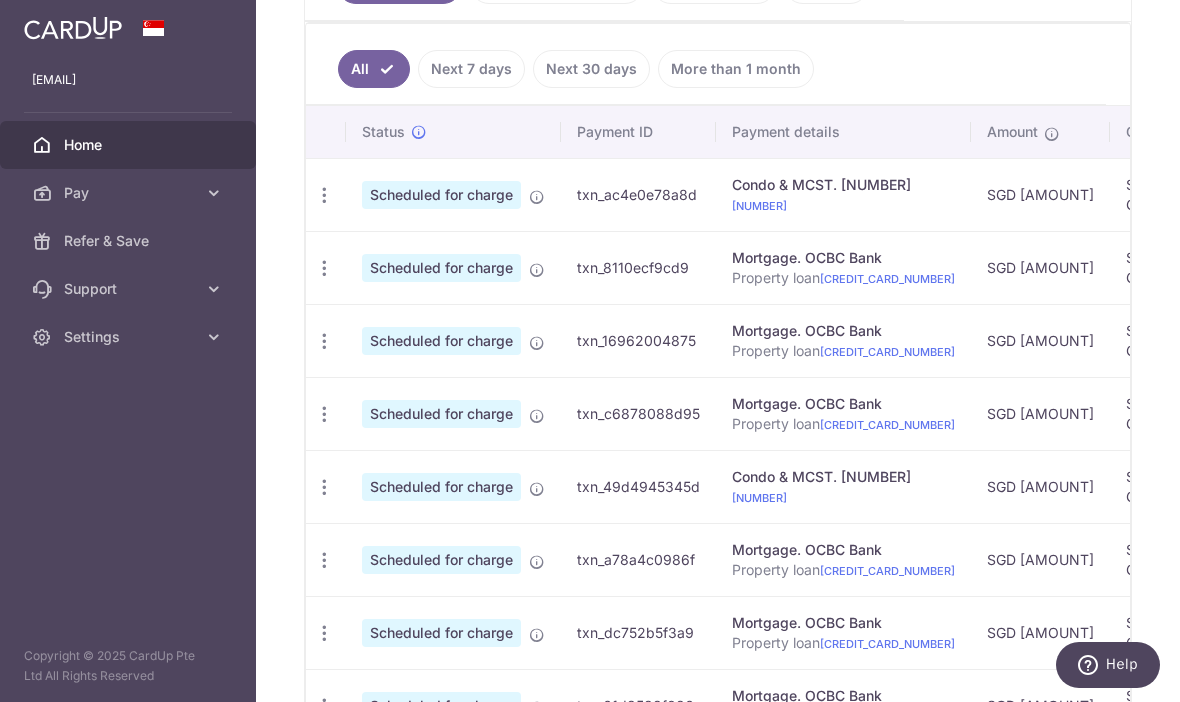click at bounding box center [0, 0] 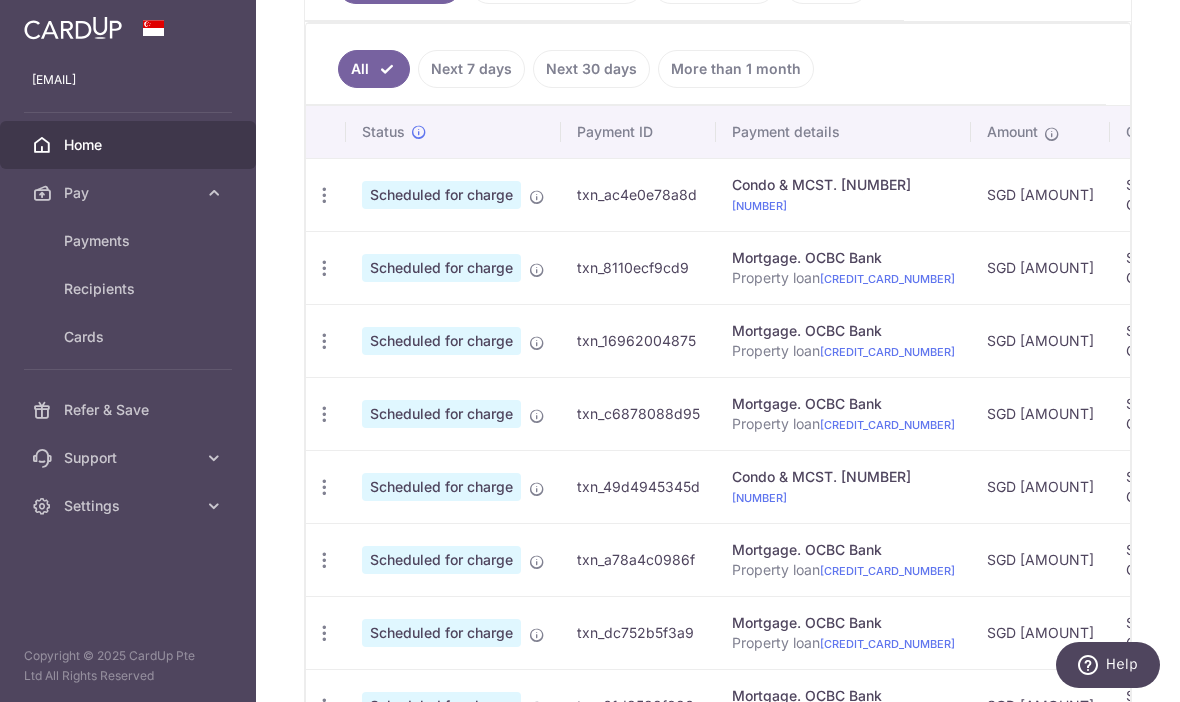 click on "Payments" at bounding box center (130, 241) 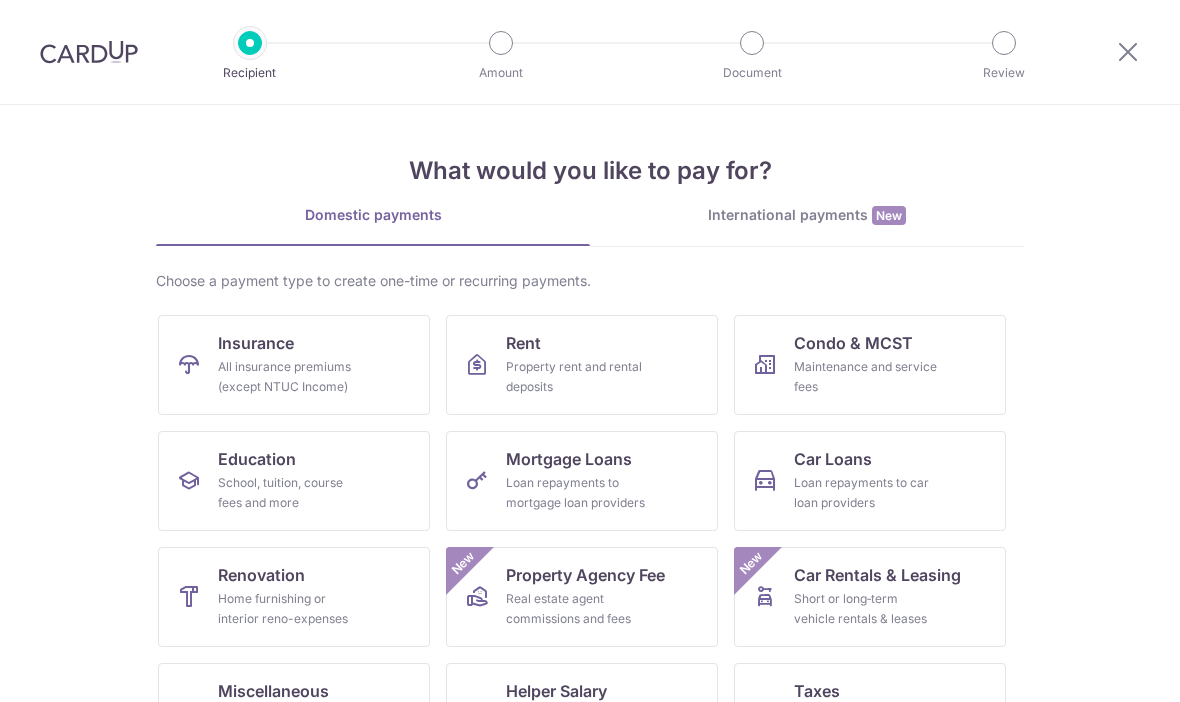 scroll, scrollTop: 0, scrollLeft: 0, axis: both 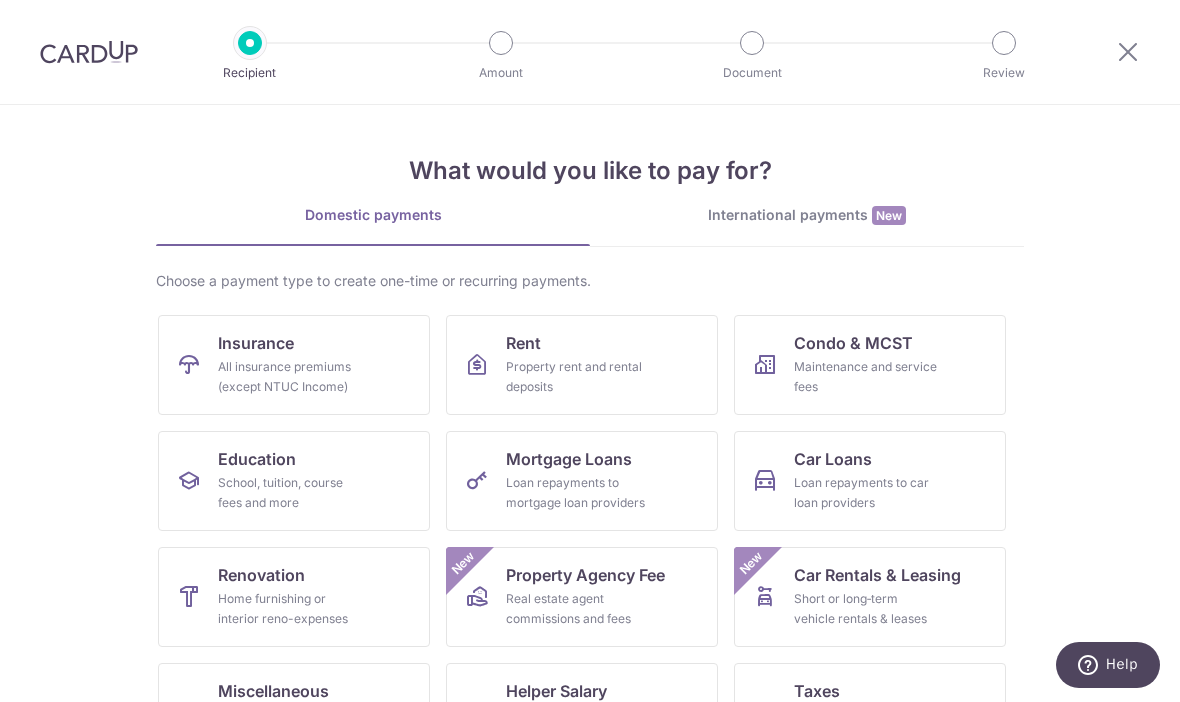 click at bounding box center (1128, 51) 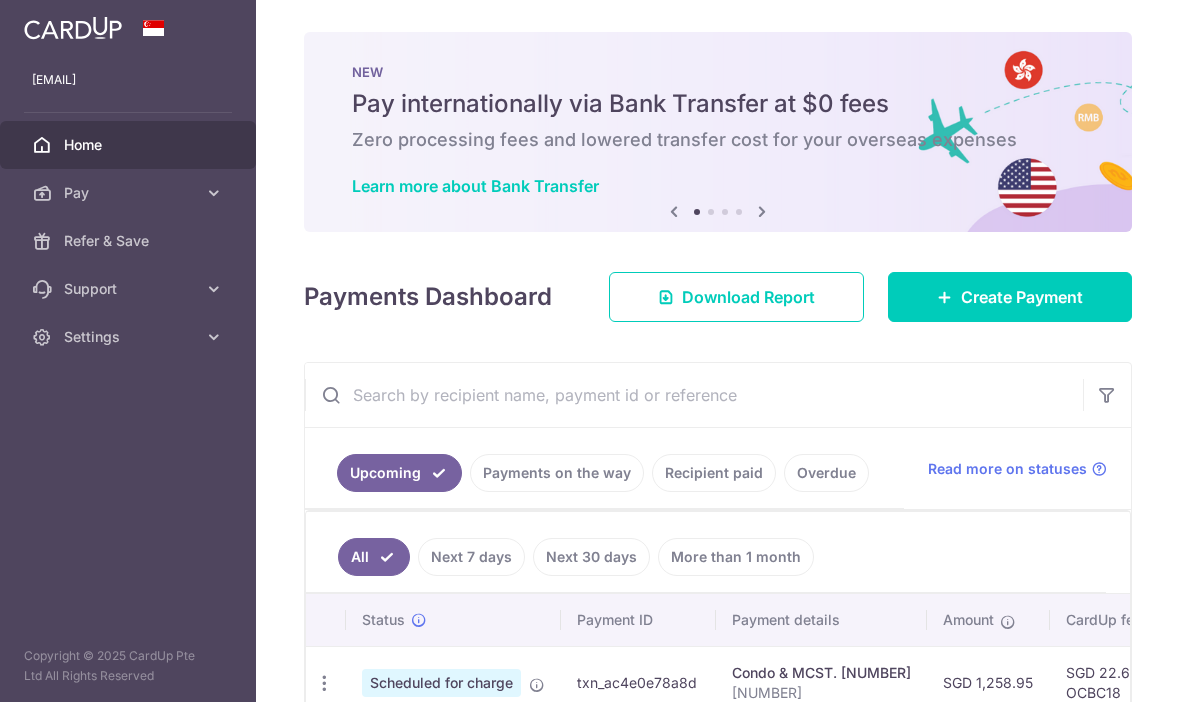 scroll, scrollTop: 0, scrollLeft: 0, axis: both 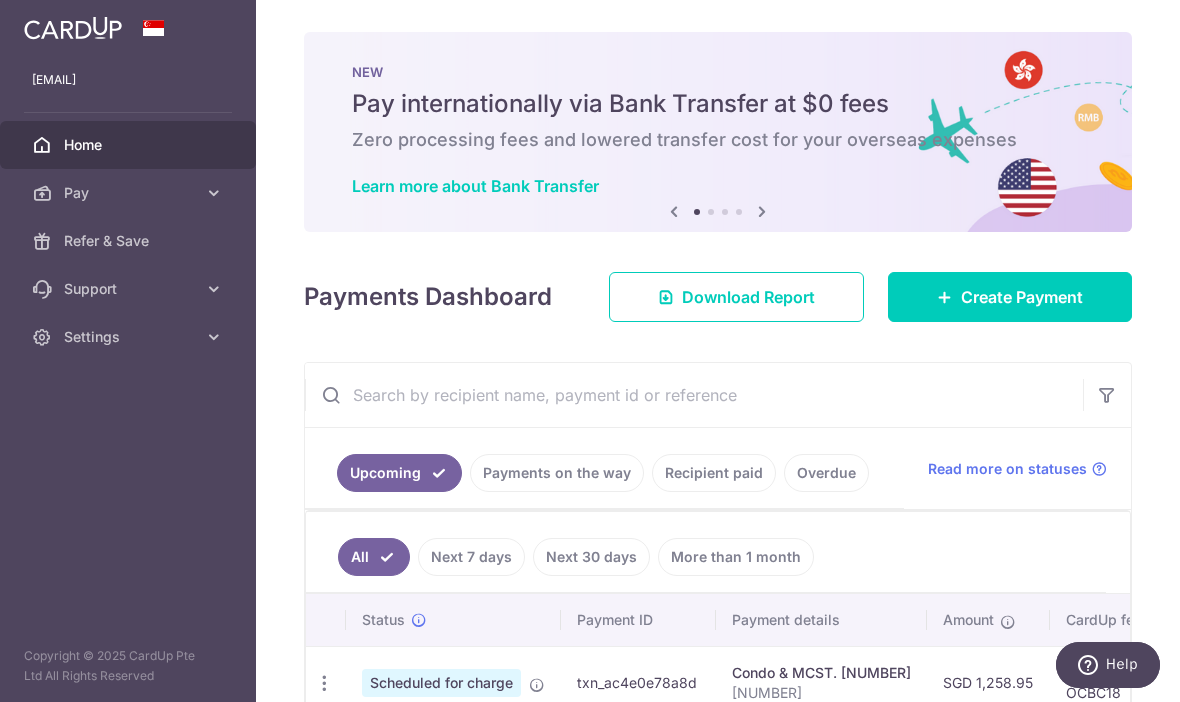 click at bounding box center (0, 0) 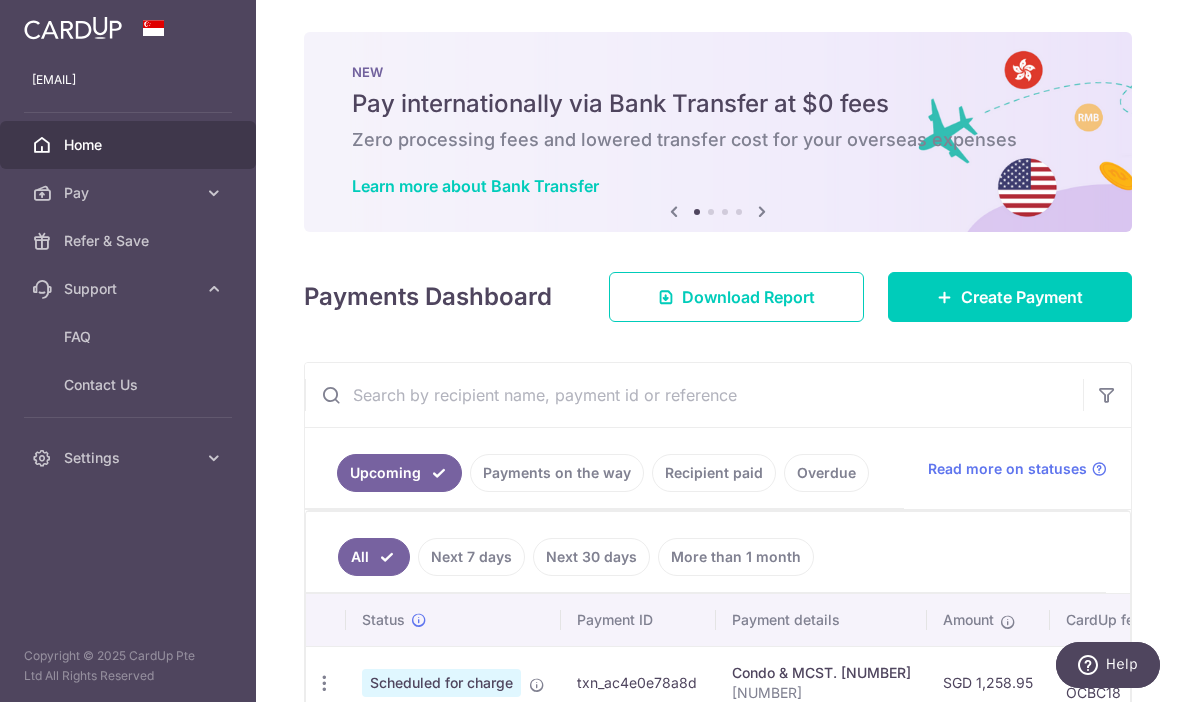 click on "Settings" at bounding box center [128, 458] 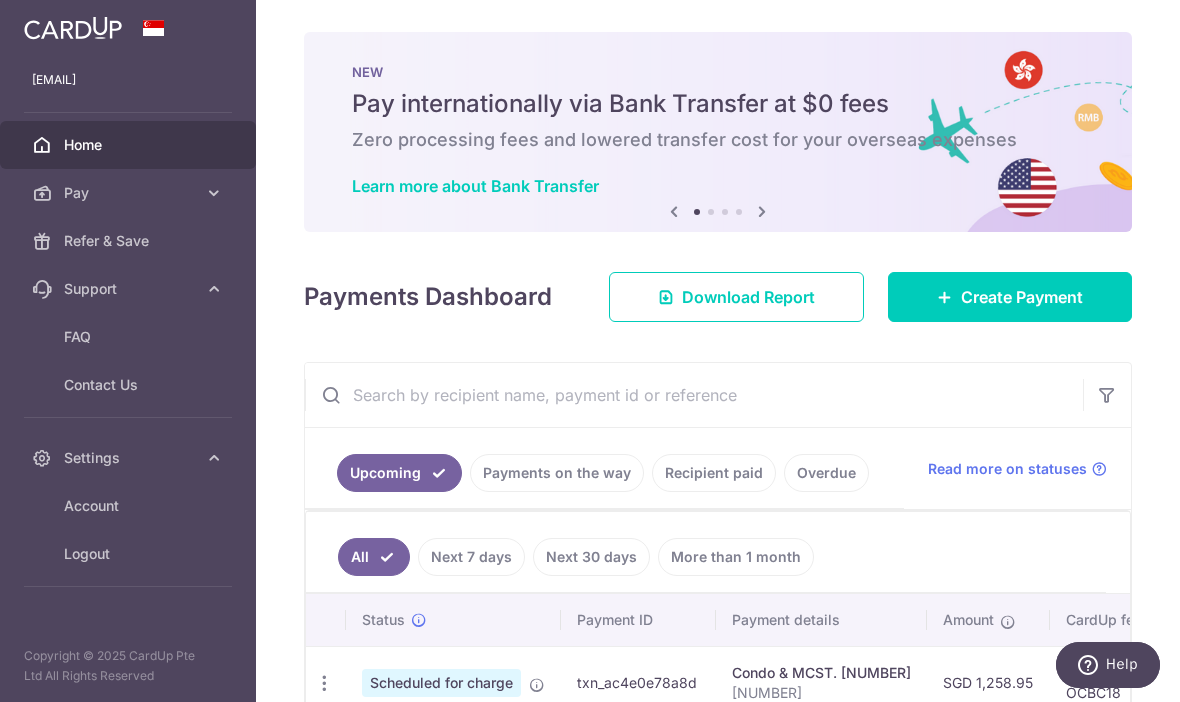 click on "Account" at bounding box center (128, 506) 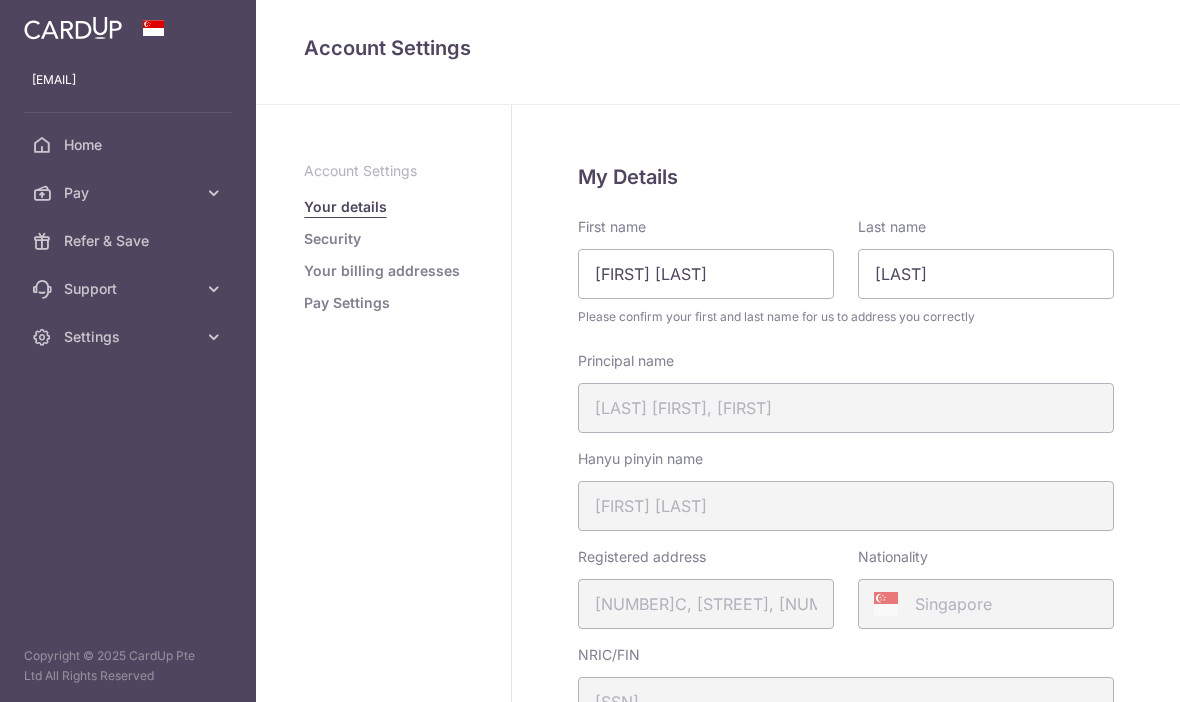 scroll, scrollTop: 0, scrollLeft: 0, axis: both 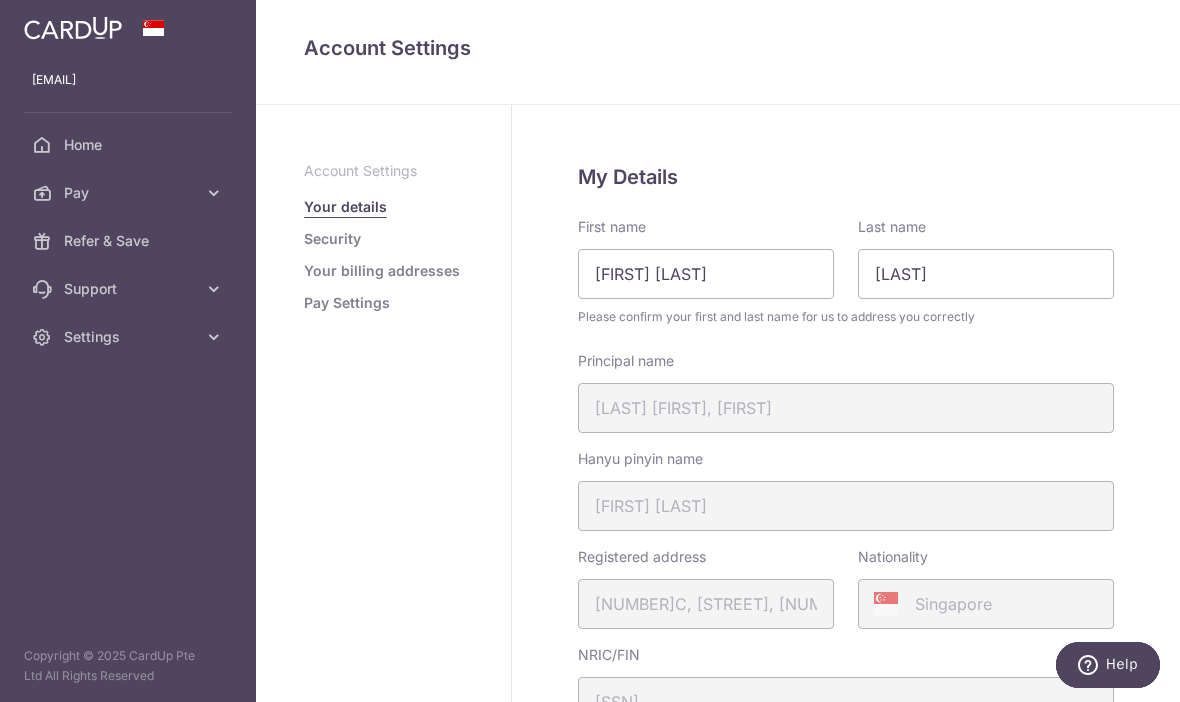 click on "Pay Settings" at bounding box center [347, 303] 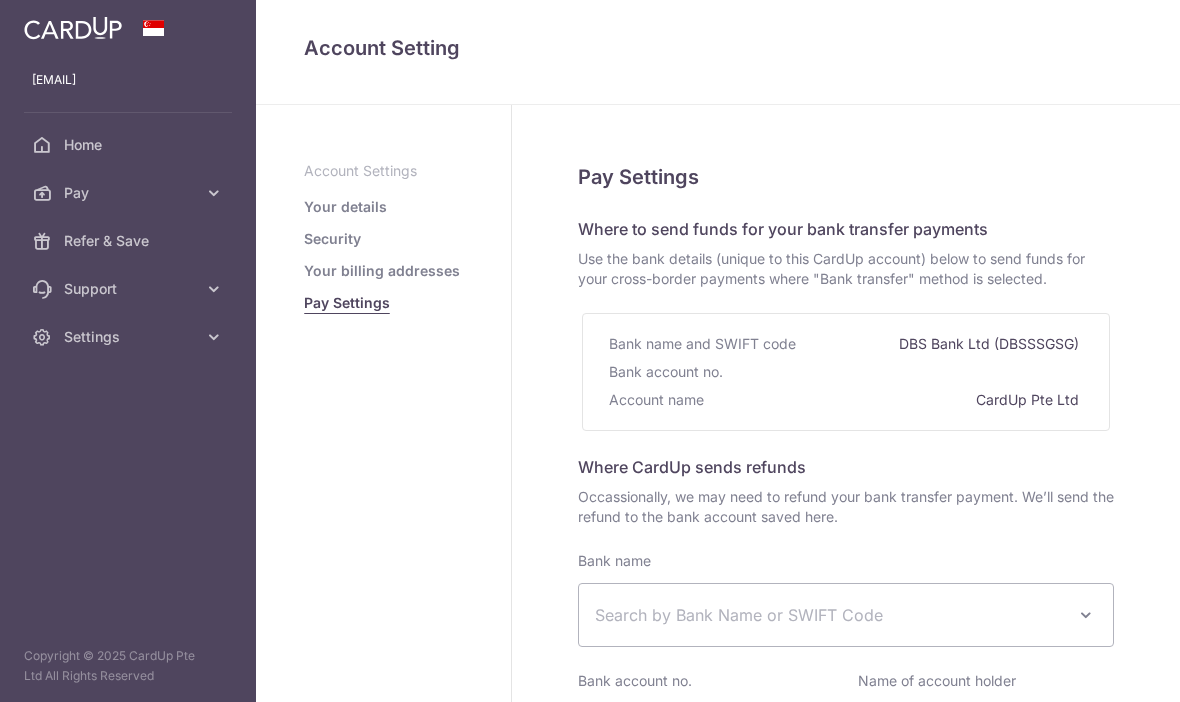 select 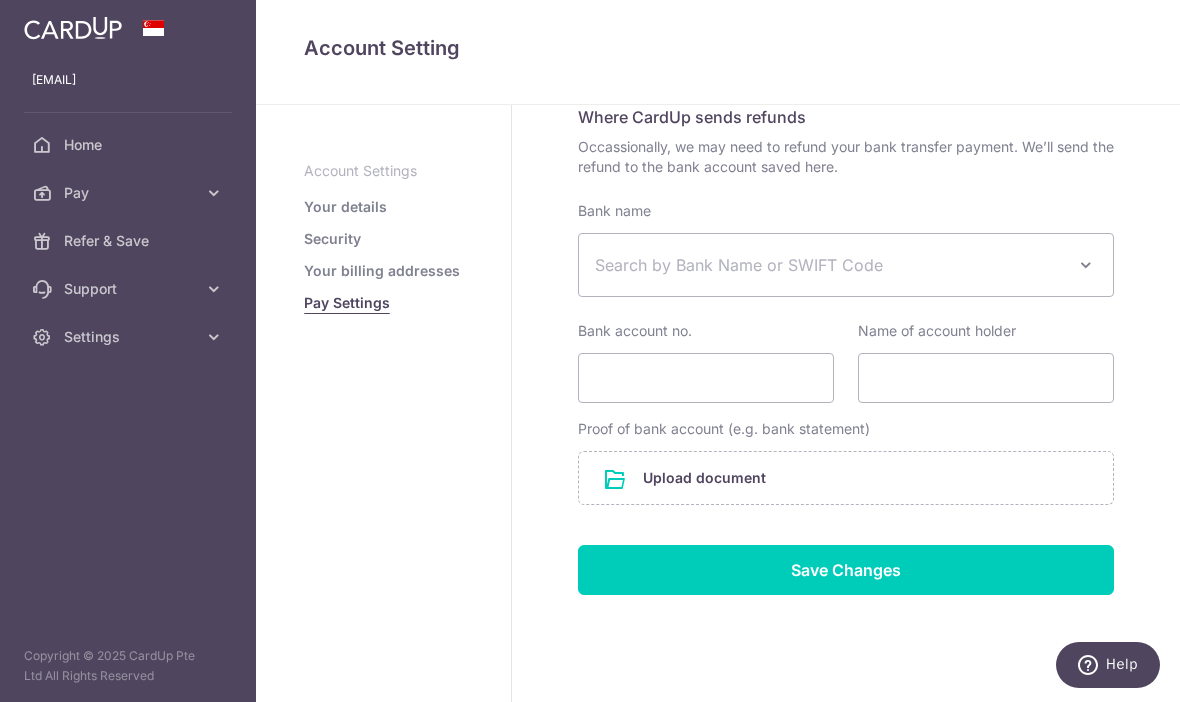 scroll, scrollTop: 349, scrollLeft: 0, axis: vertical 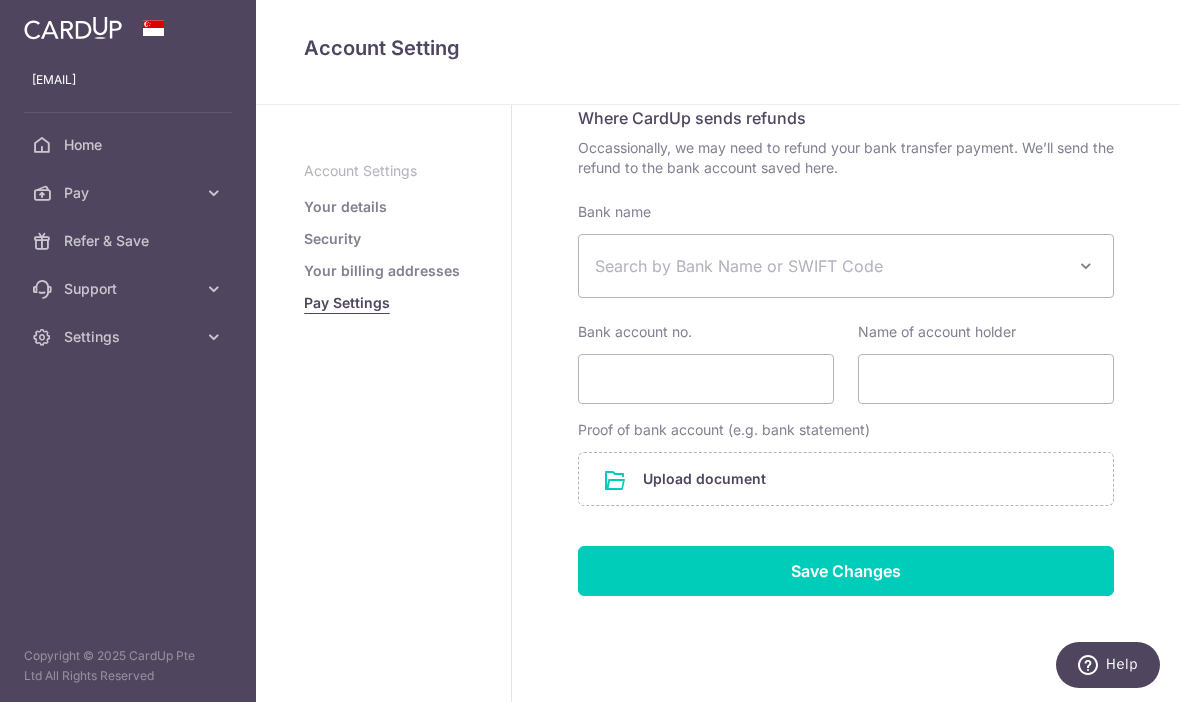 click on "Your billing addresses" at bounding box center [382, 271] 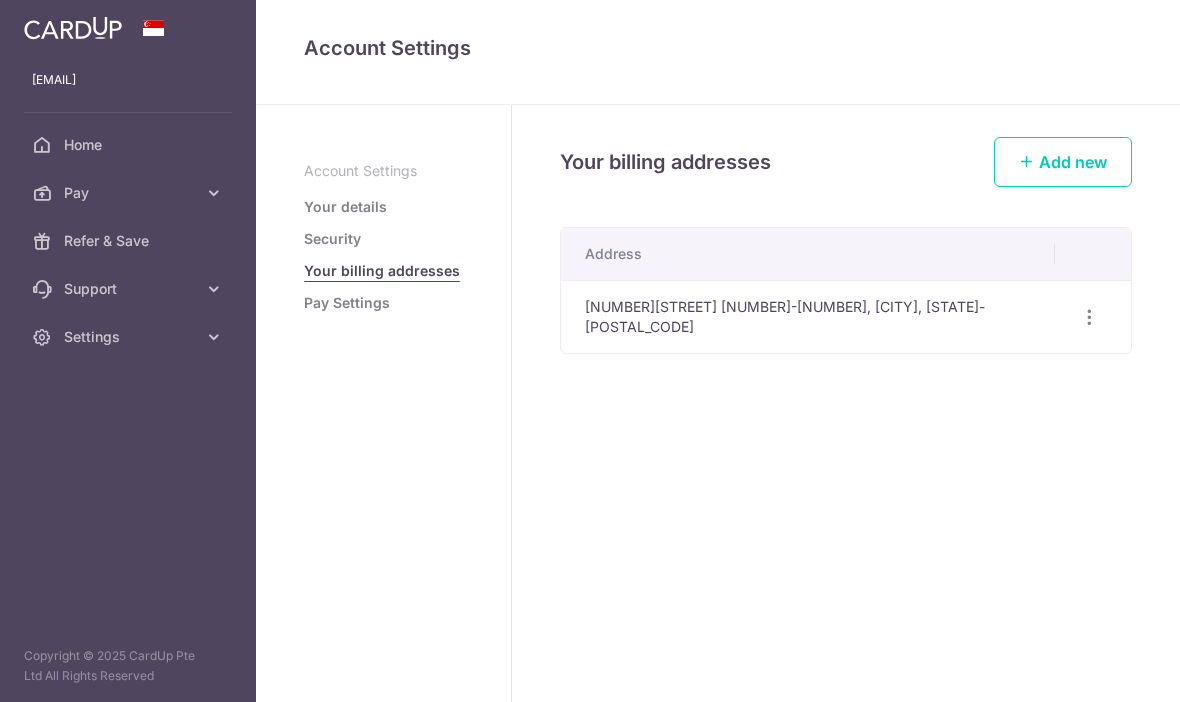 click on "Your billing addresses" at bounding box center [382, 271] 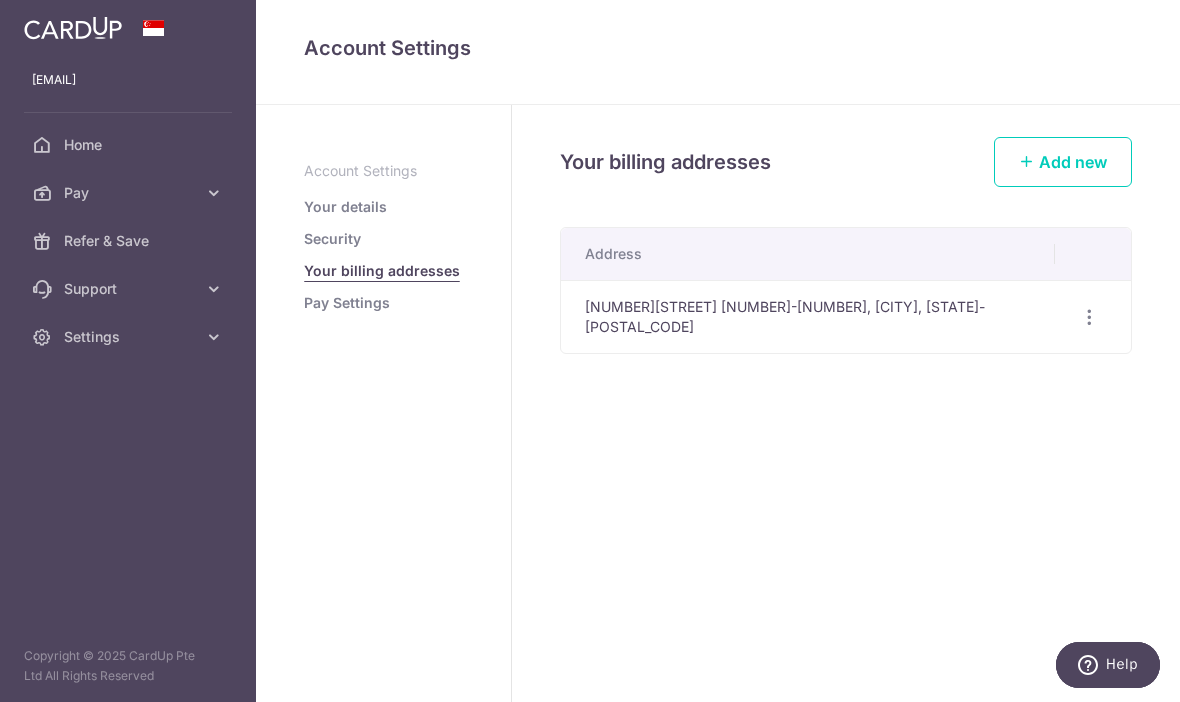 click on "Security" at bounding box center [332, 239] 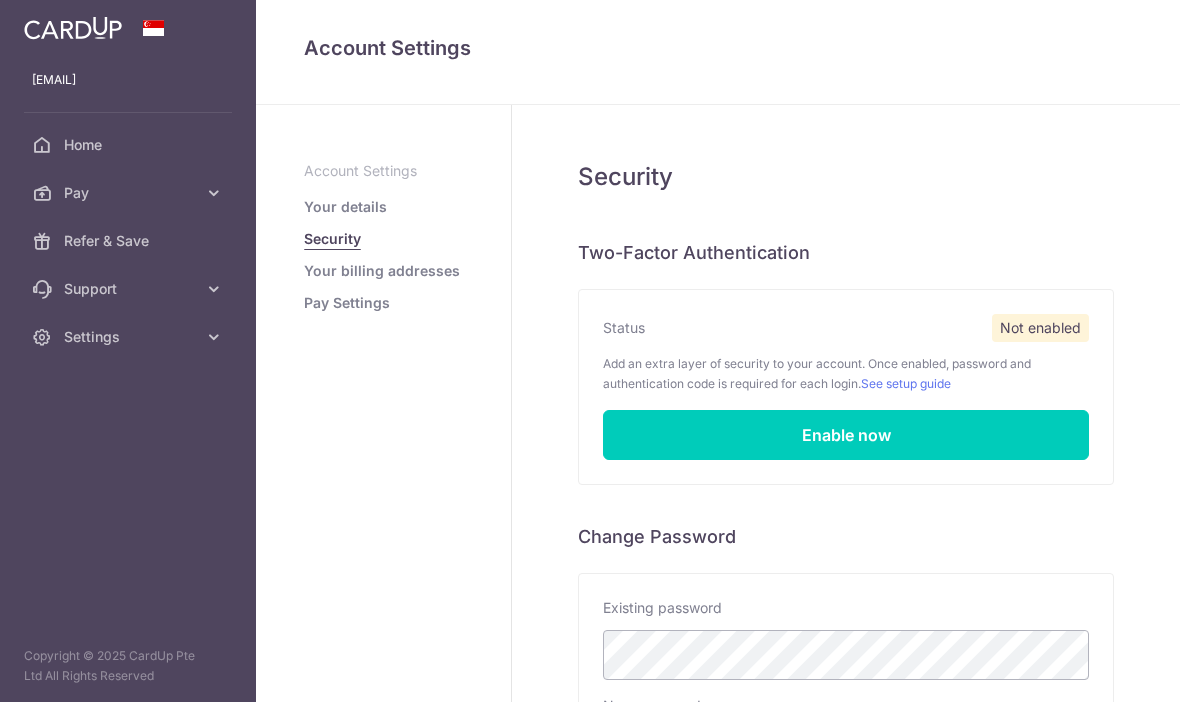 scroll, scrollTop: 0, scrollLeft: 0, axis: both 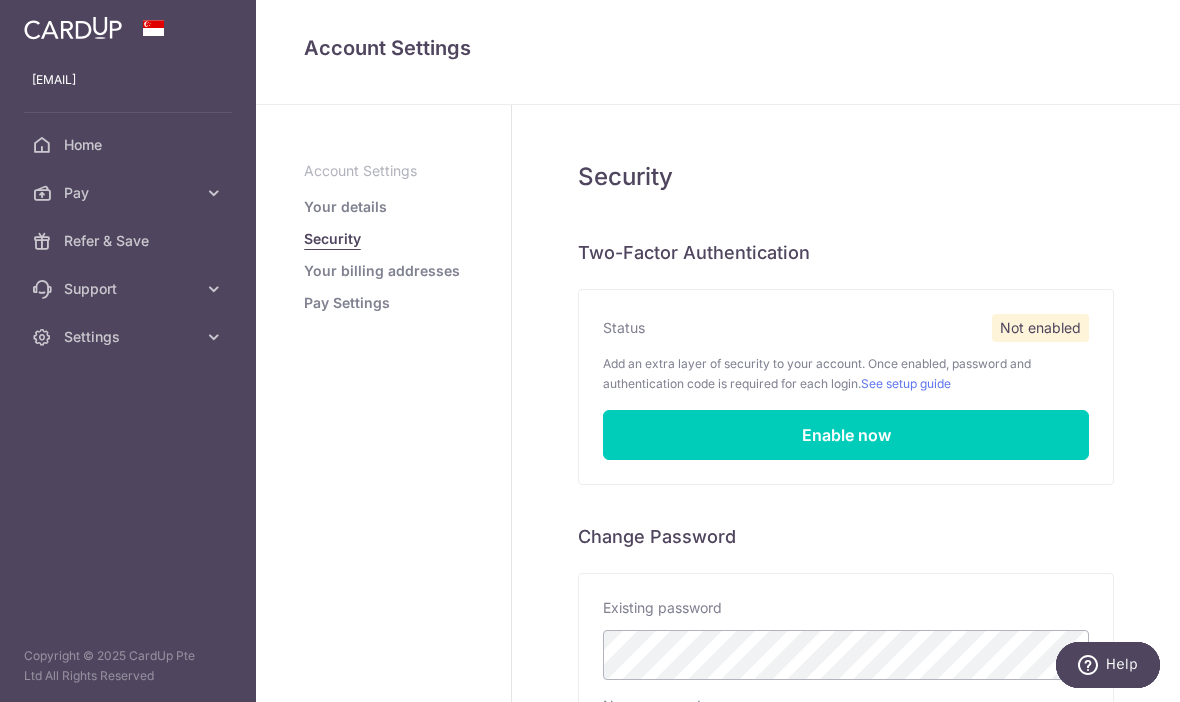 click on "Your details" at bounding box center [345, 207] 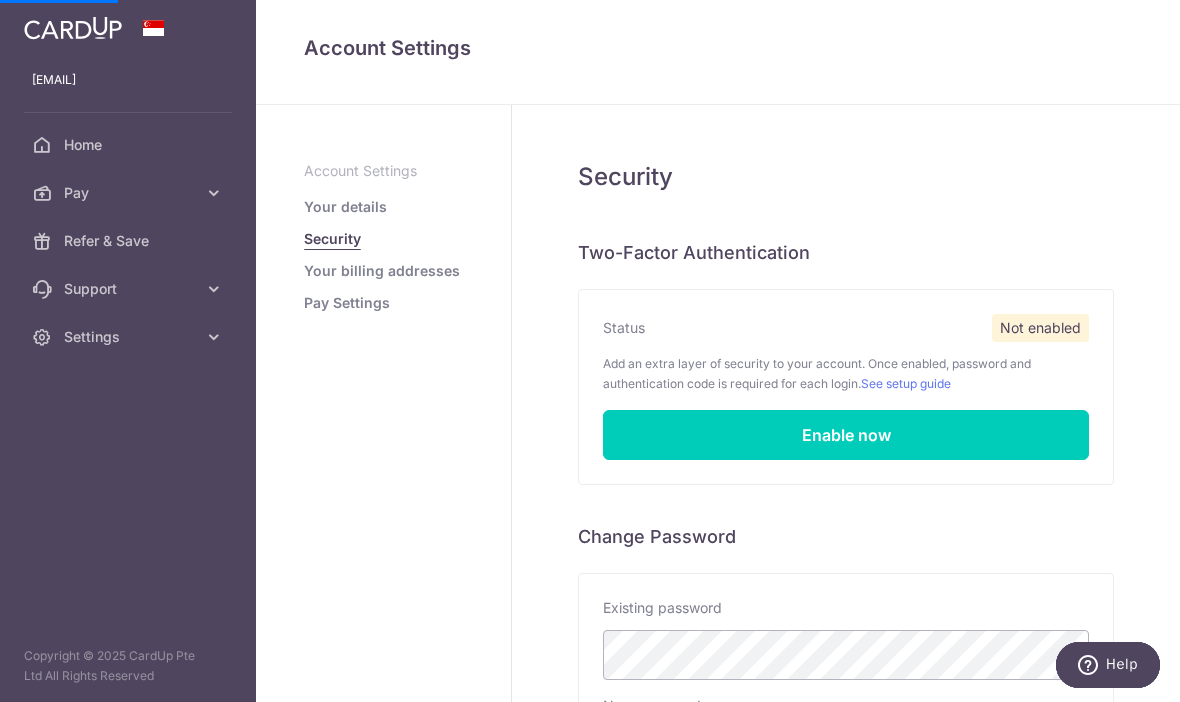 click on "Your details" at bounding box center (345, 207) 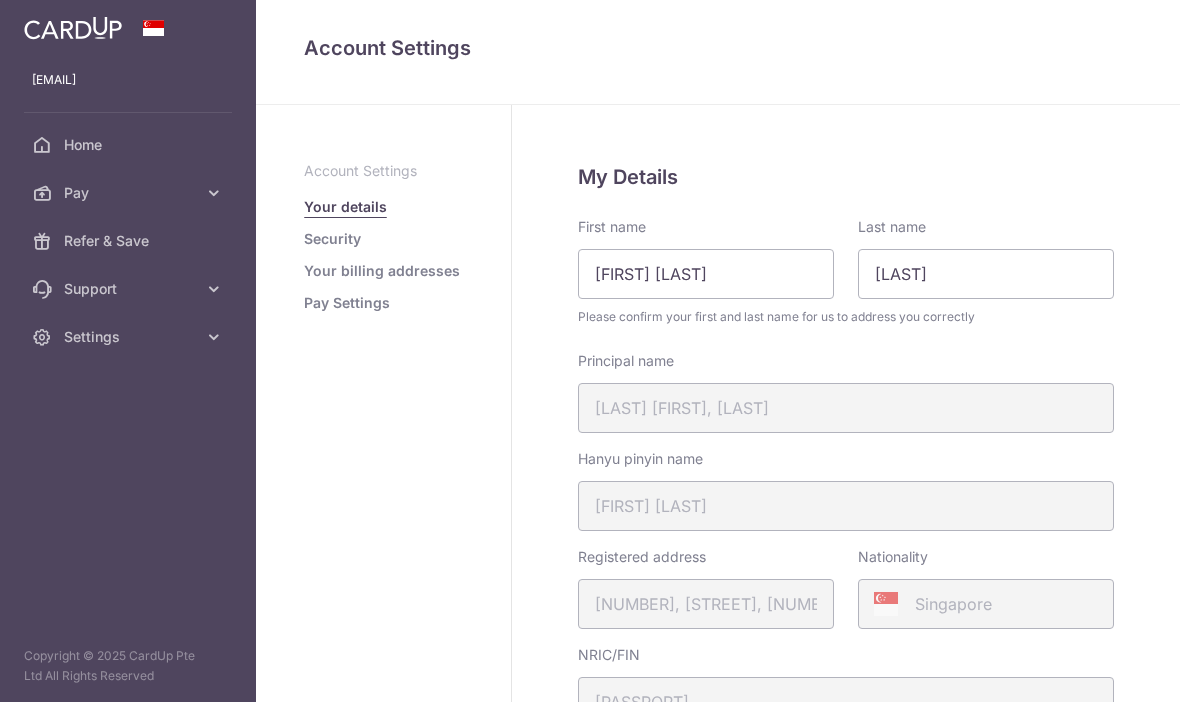 scroll, scrollTop: 0, scrollLeft: 0, axis: both 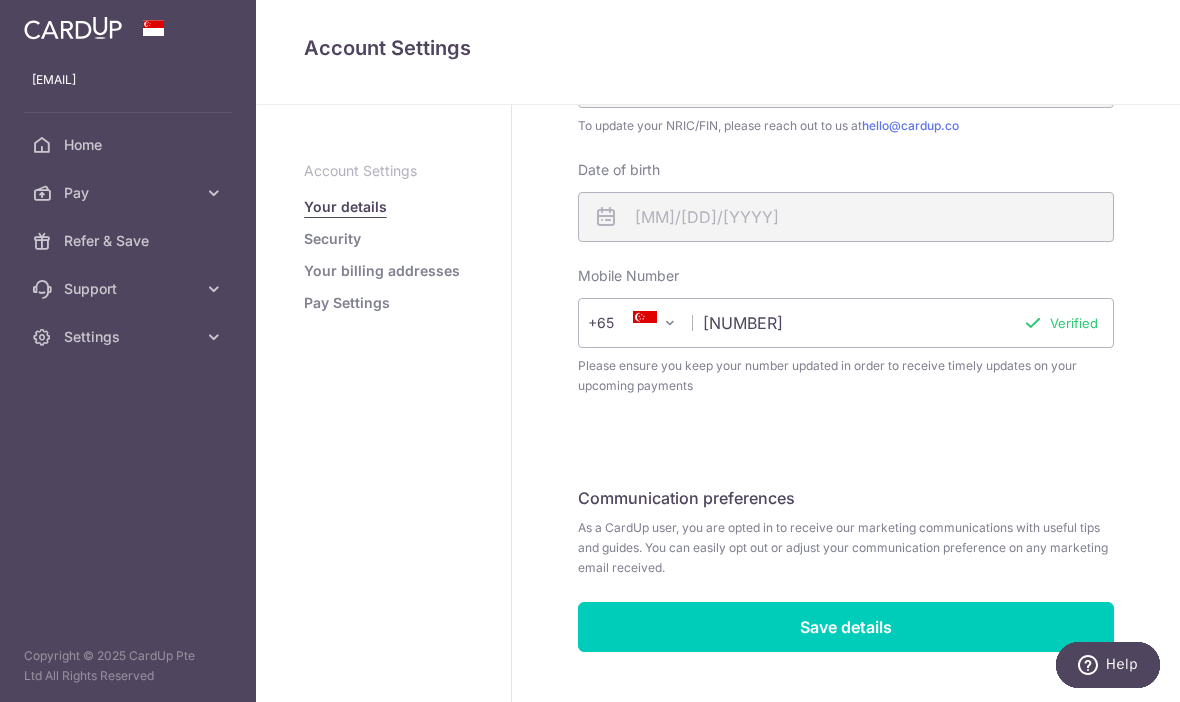 click at bounding box center (0, 0) 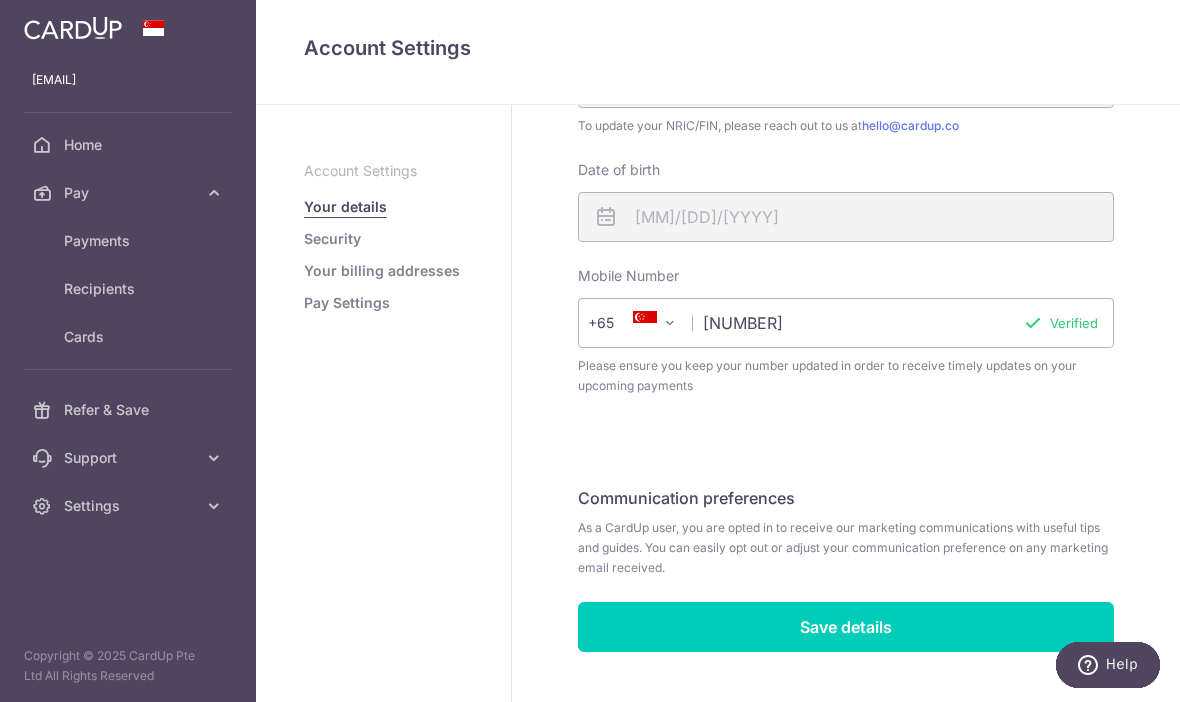 click on "Cards" at bounding box center [130, 337] 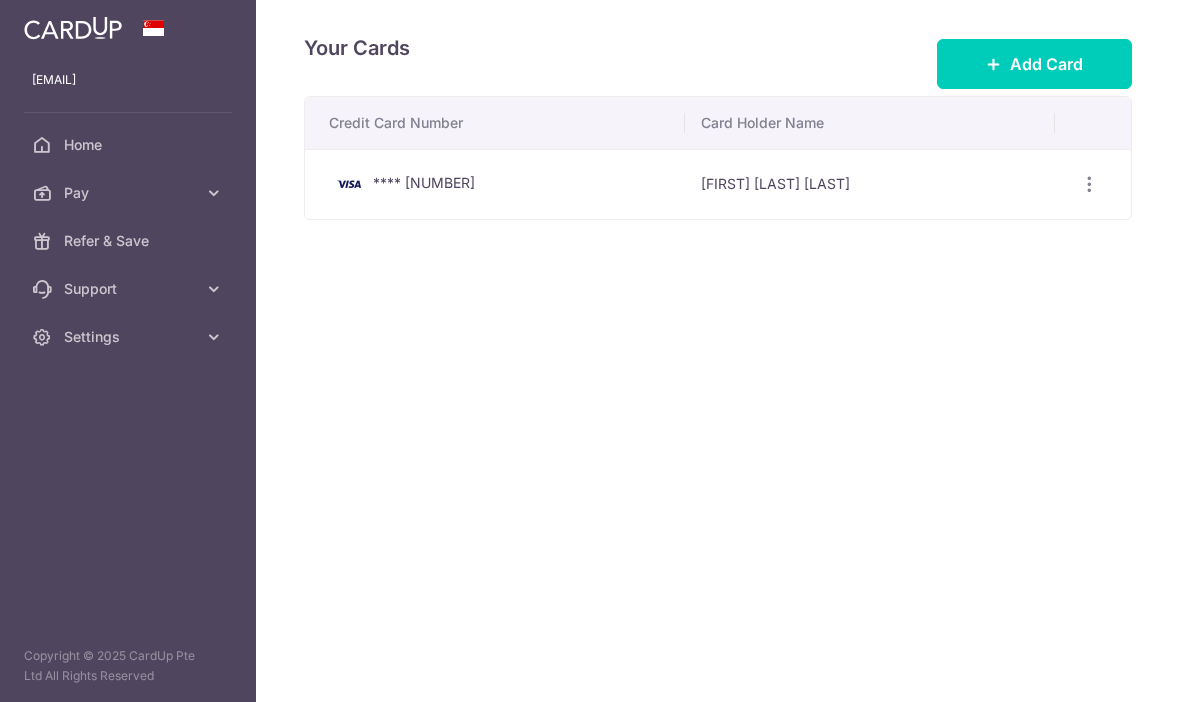 scroll, scrollTop: 0, scrollLeft: 0, axis: both 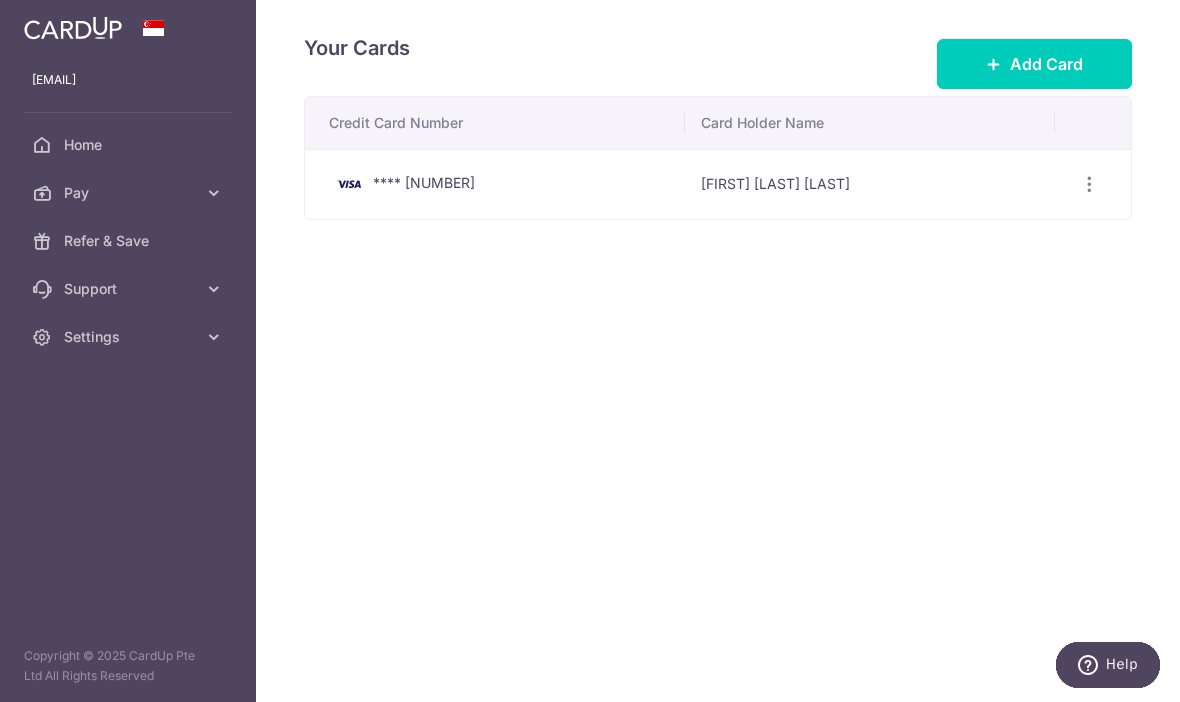 click at bounding box center (1089, 184) 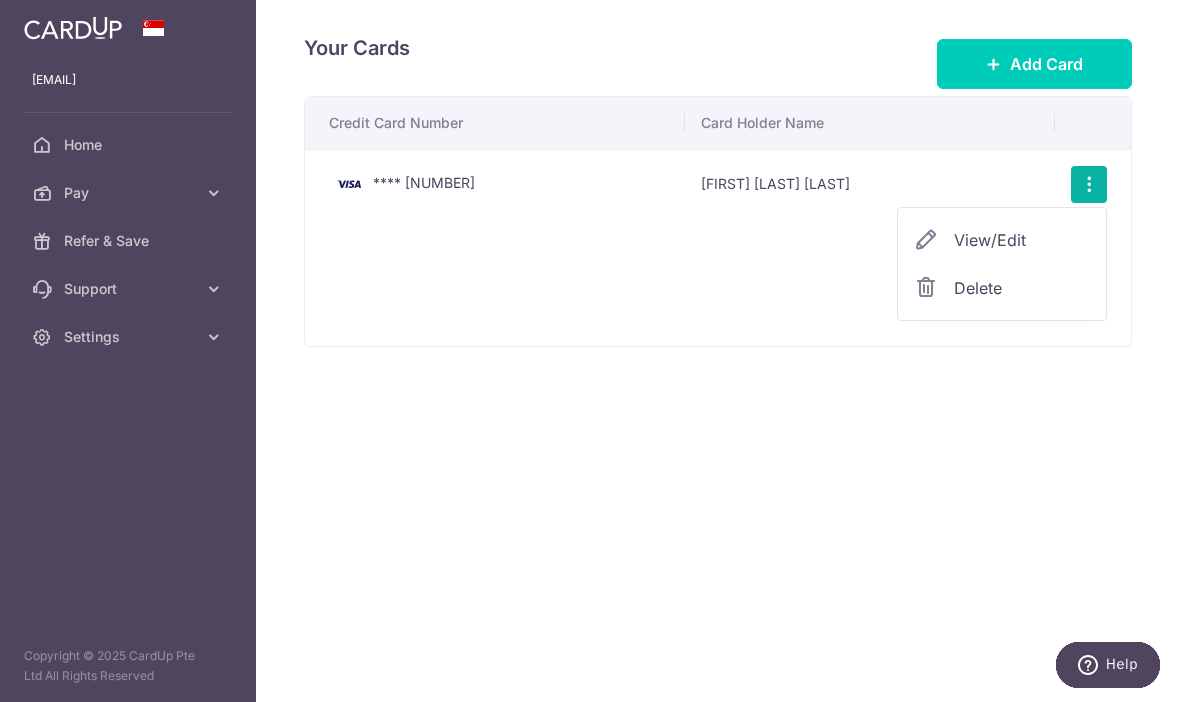 click on "View/Edit" at bounding box center [1022, 240] 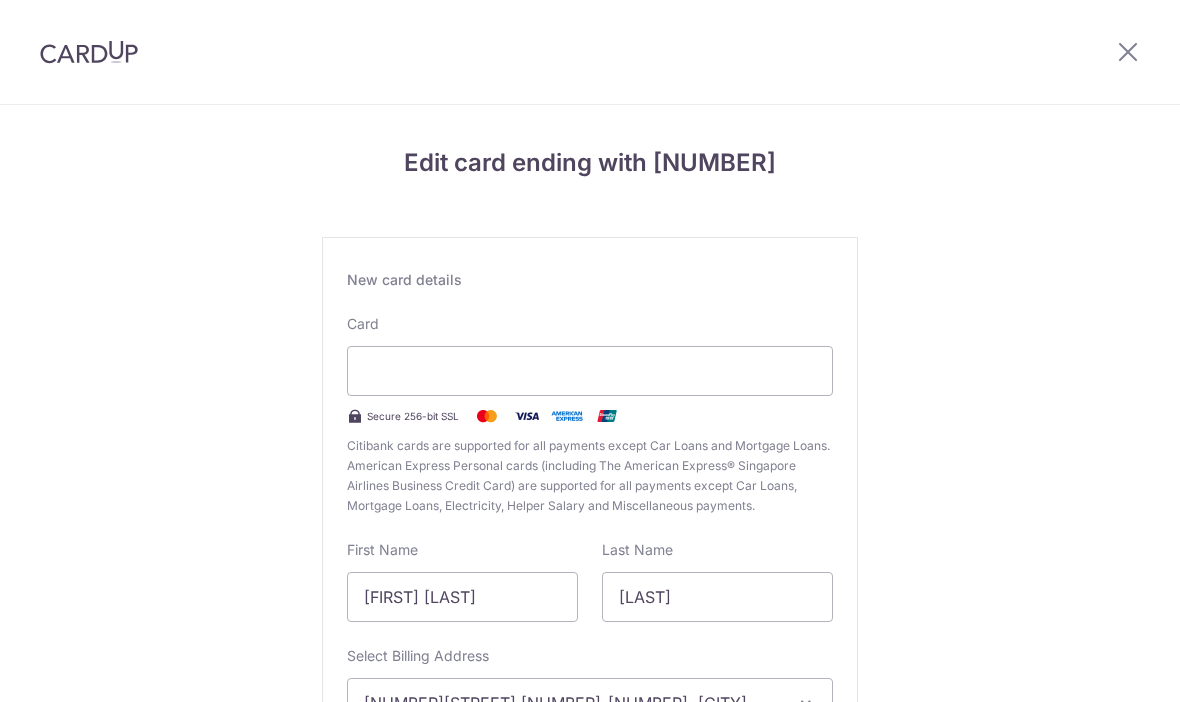 scroll, scrollTop: 0, scrollLeft: 0, axis: both 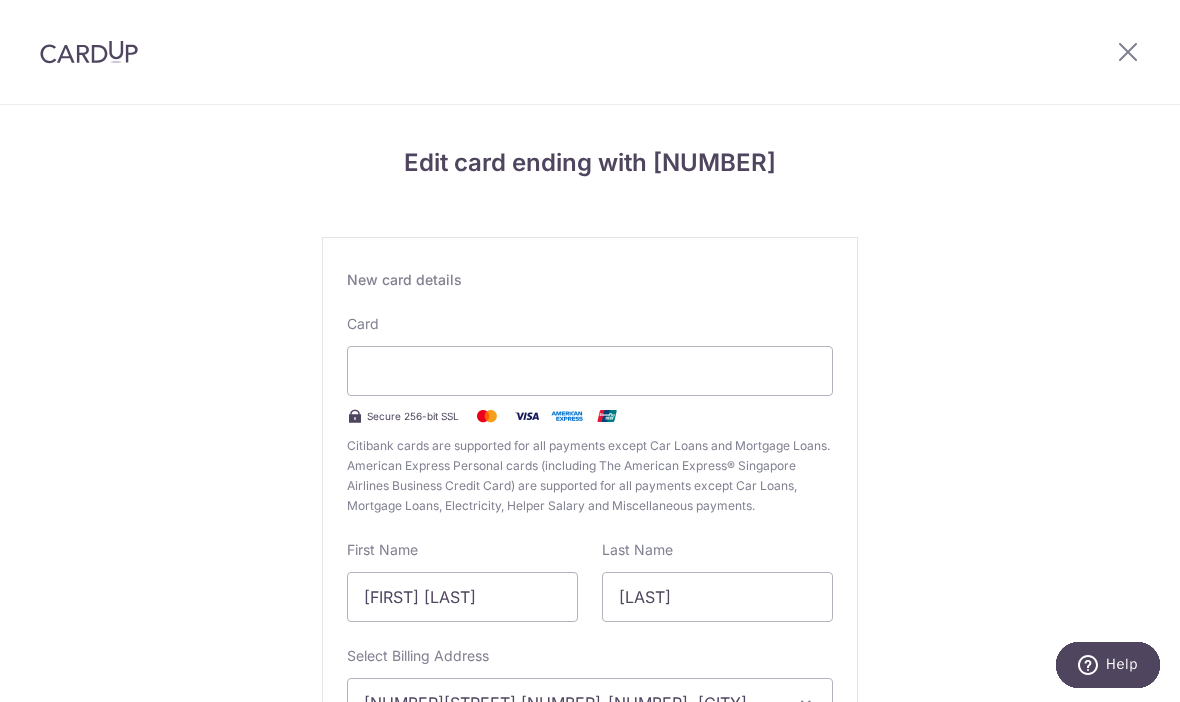 click at bounding box center (1128, 51) 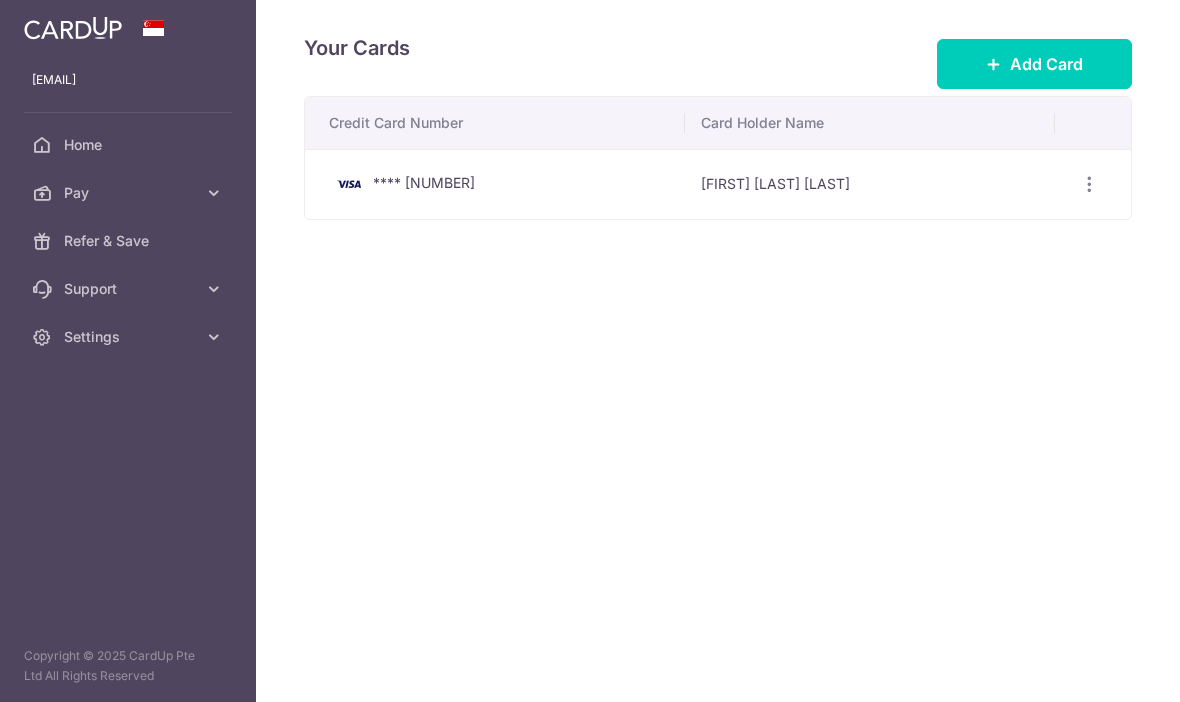 click at bounding box center [0, 0] 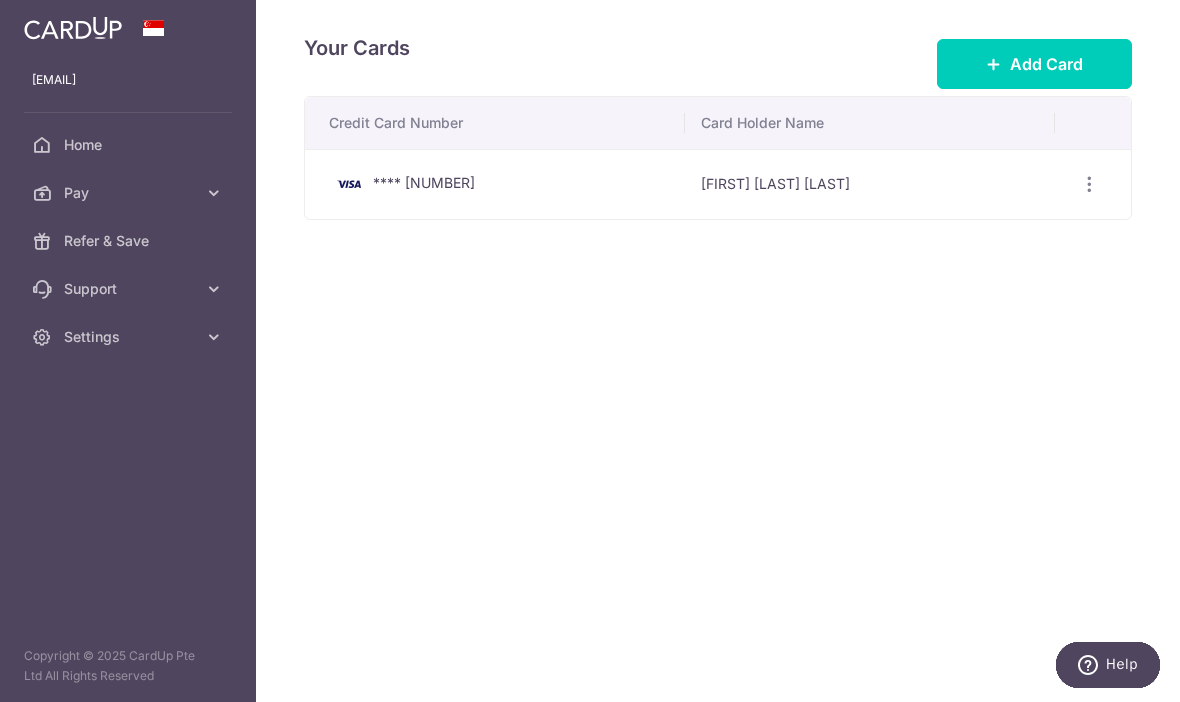 click at bounding box center (0, 0) 